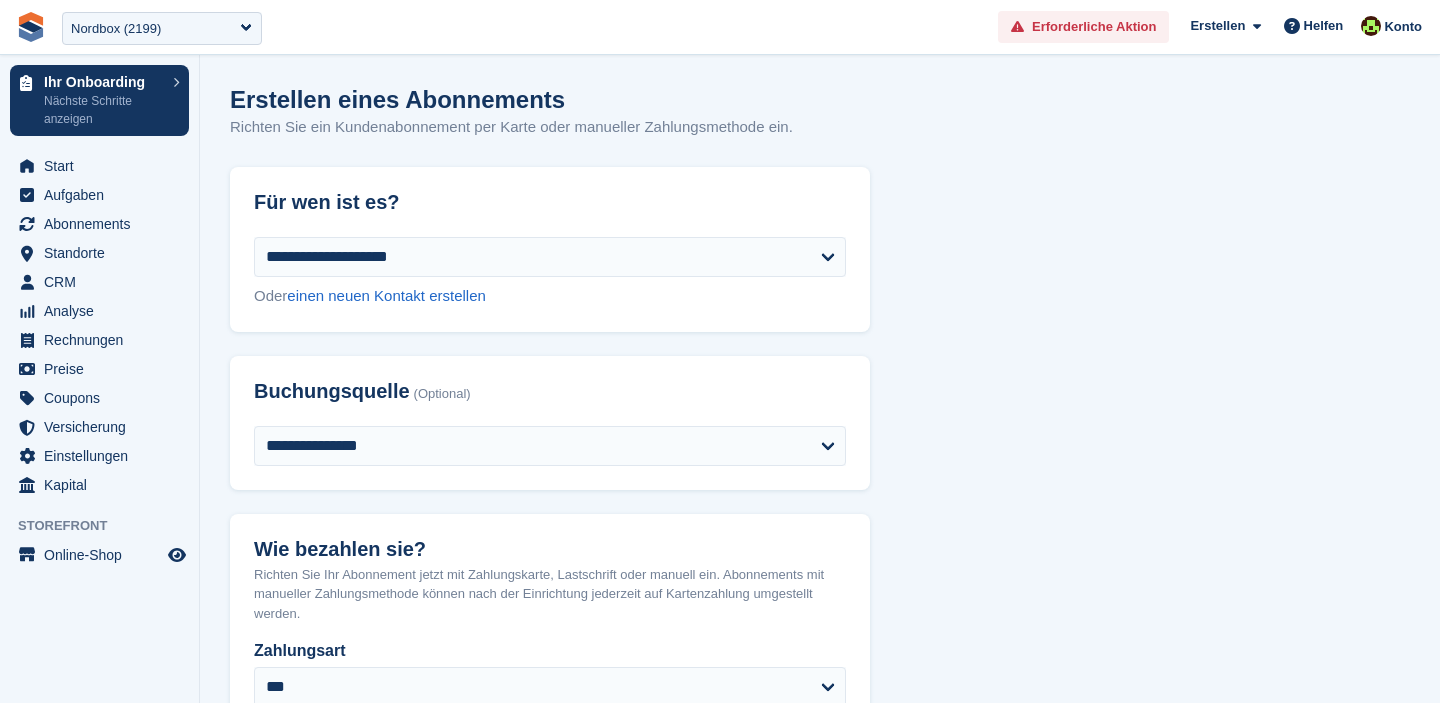 select on "****" 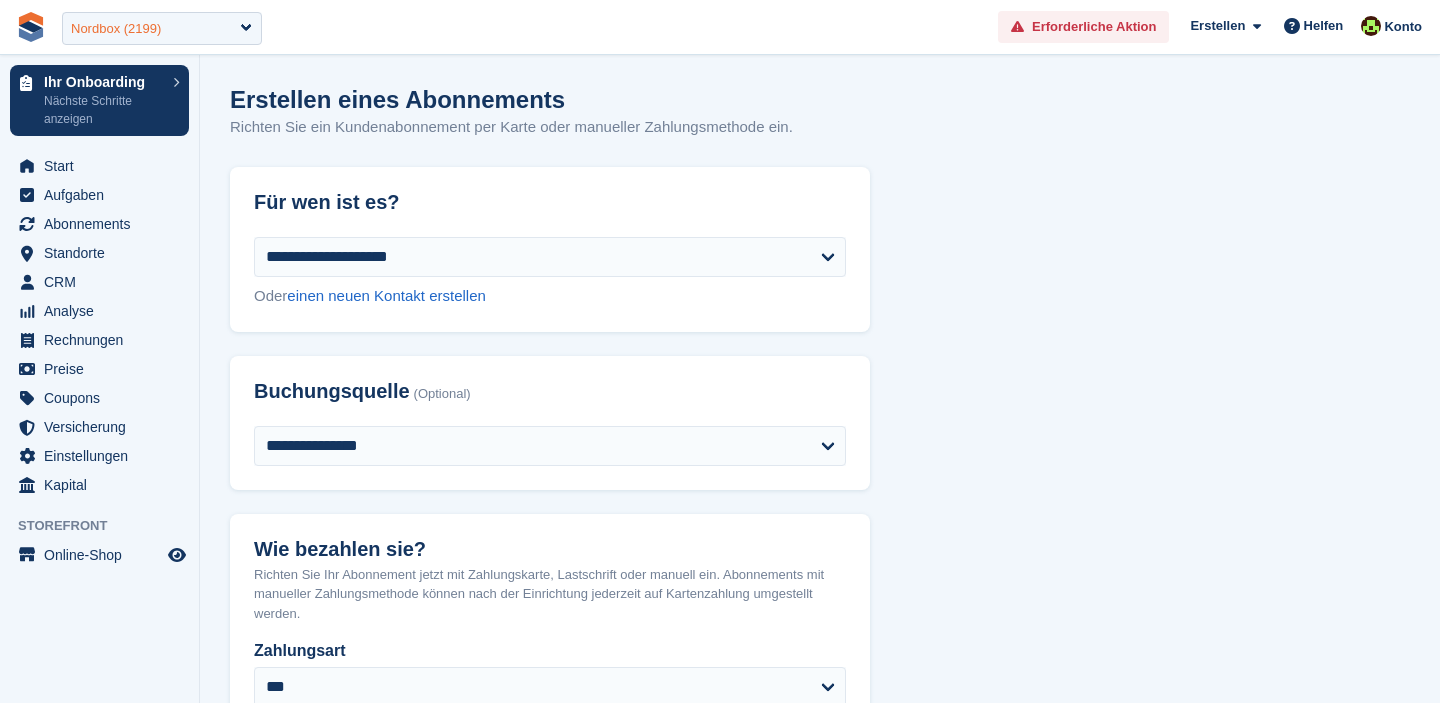scroll, scrollTop: 2476, scrollLeft: 0, axis: vertical 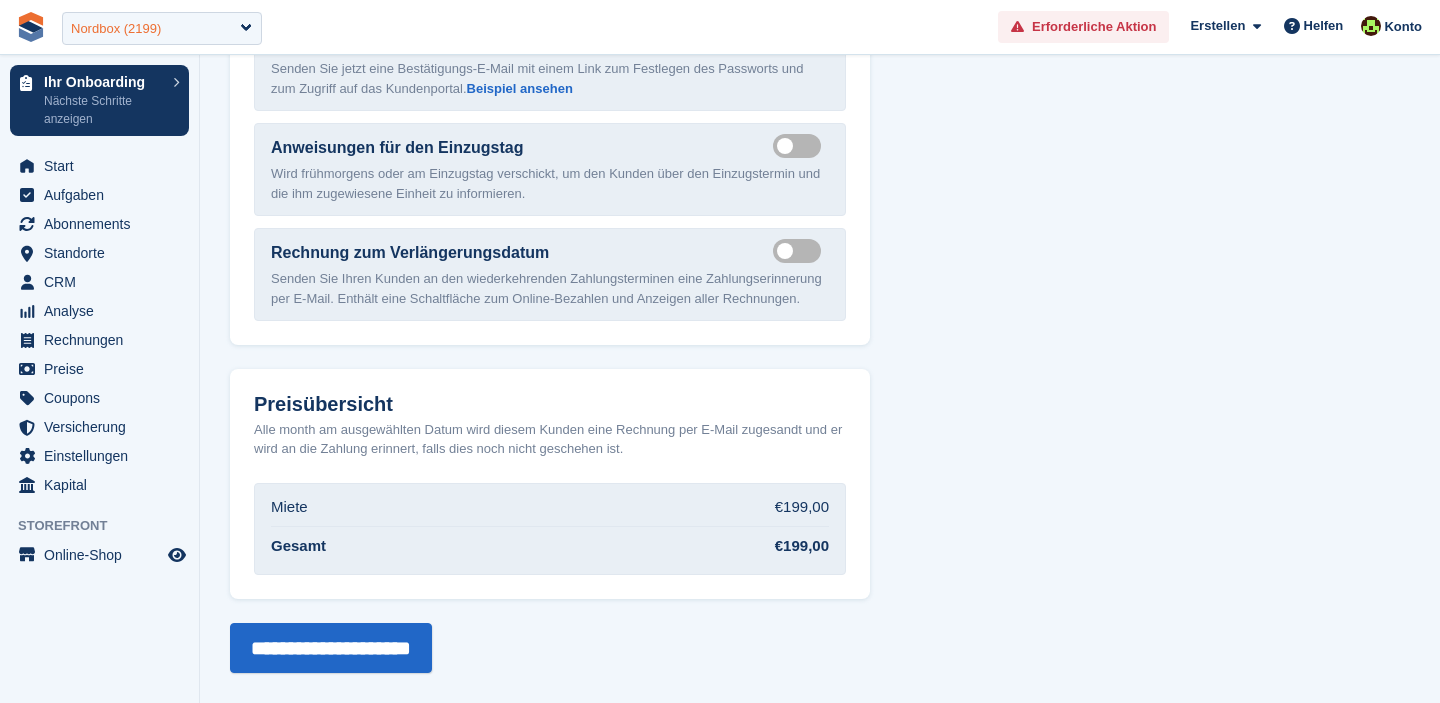 click on "Nordbox (2199)" at bounding box center [162, 28] 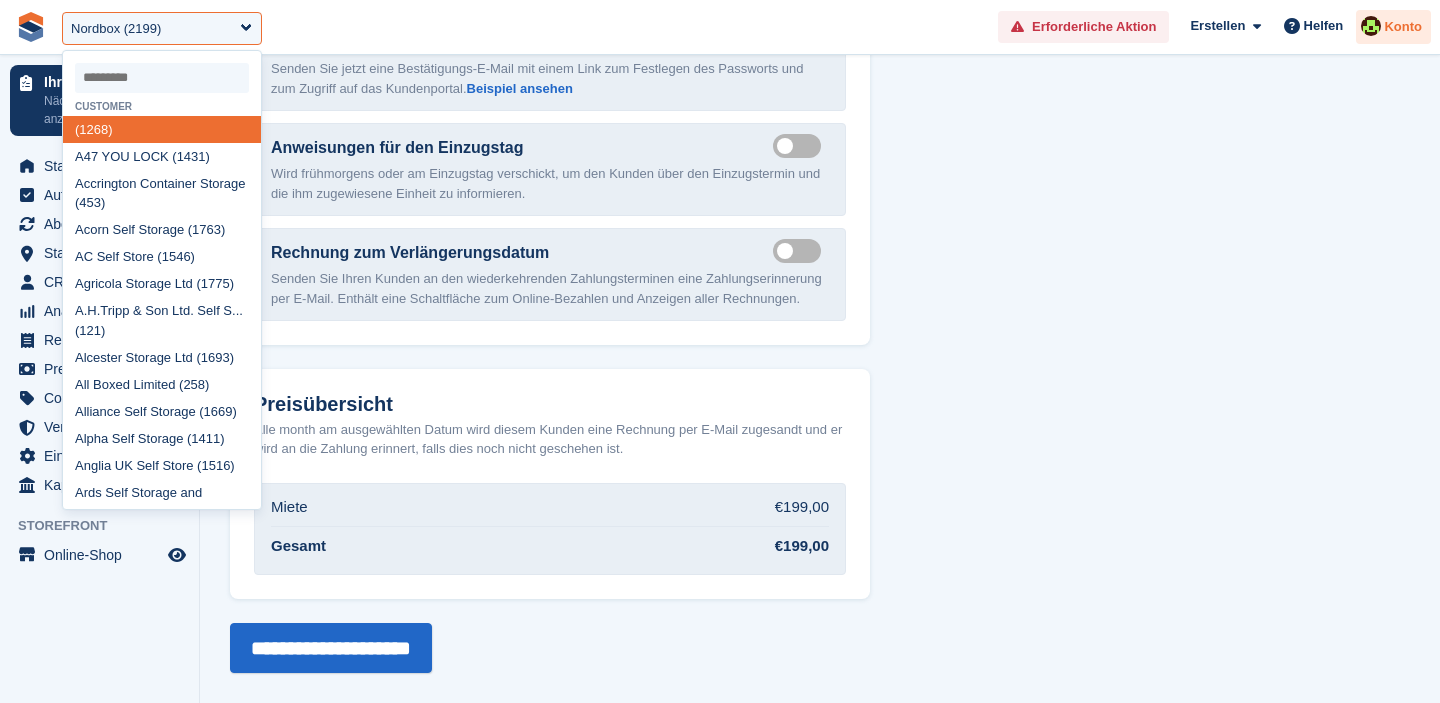 click on "Konto" at bounding box center [1403, 27] 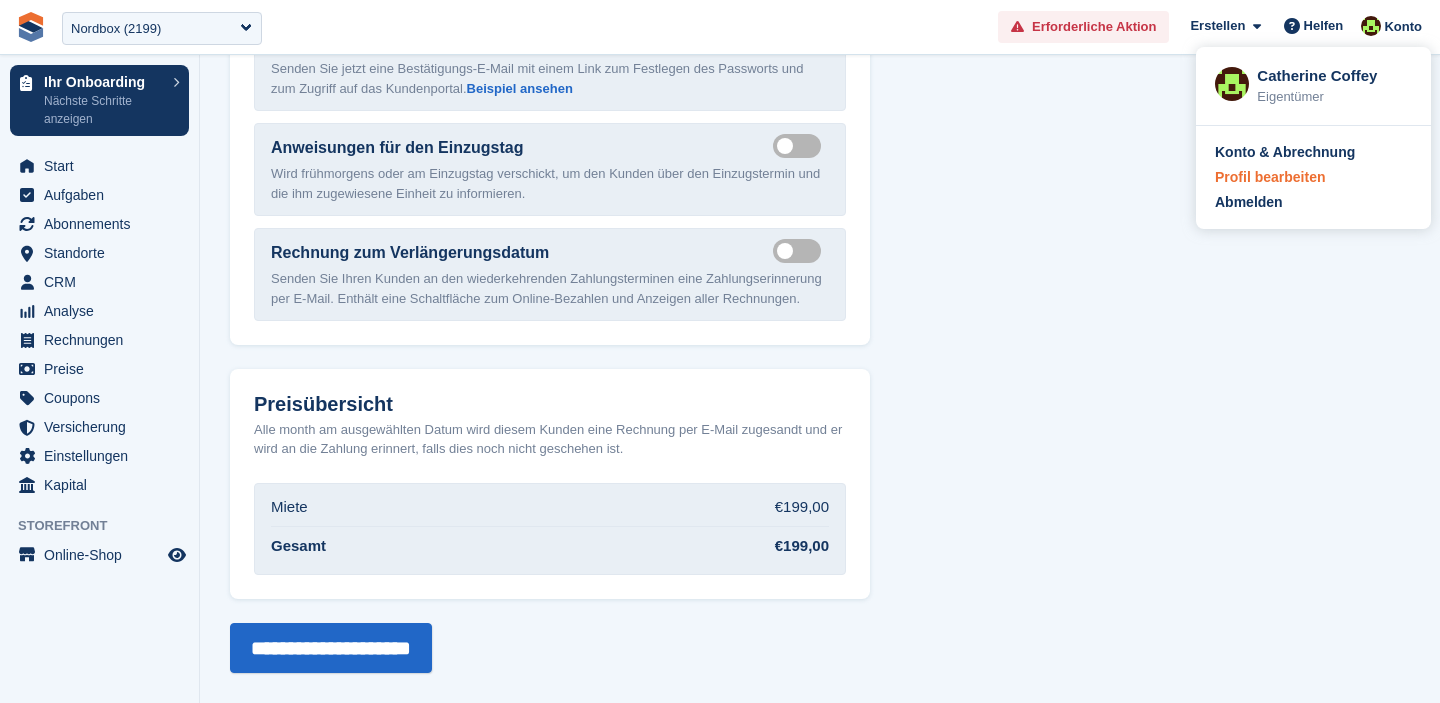 click on "Profil bearbeiten" at bounding box center [1270, 177] 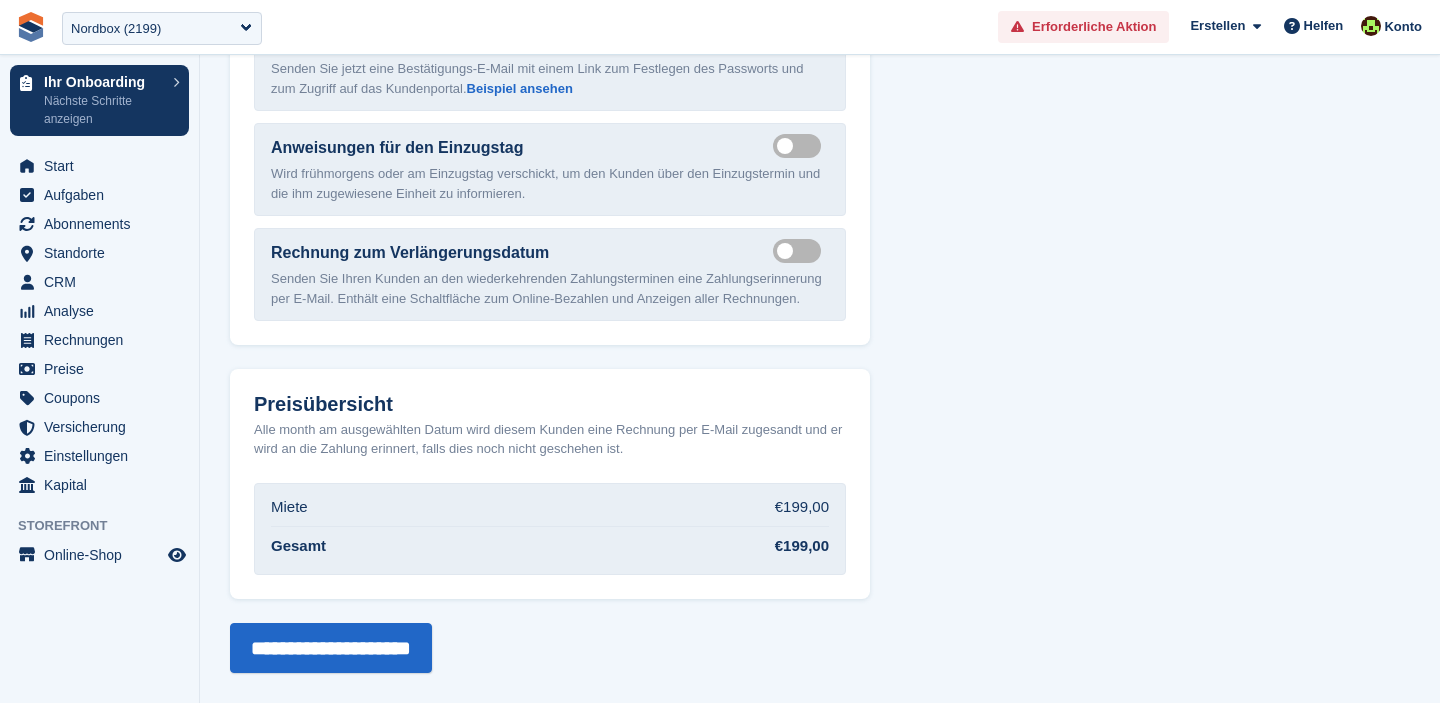 scroll, scrollTop: 0, scrollLeft: 0, axis: both 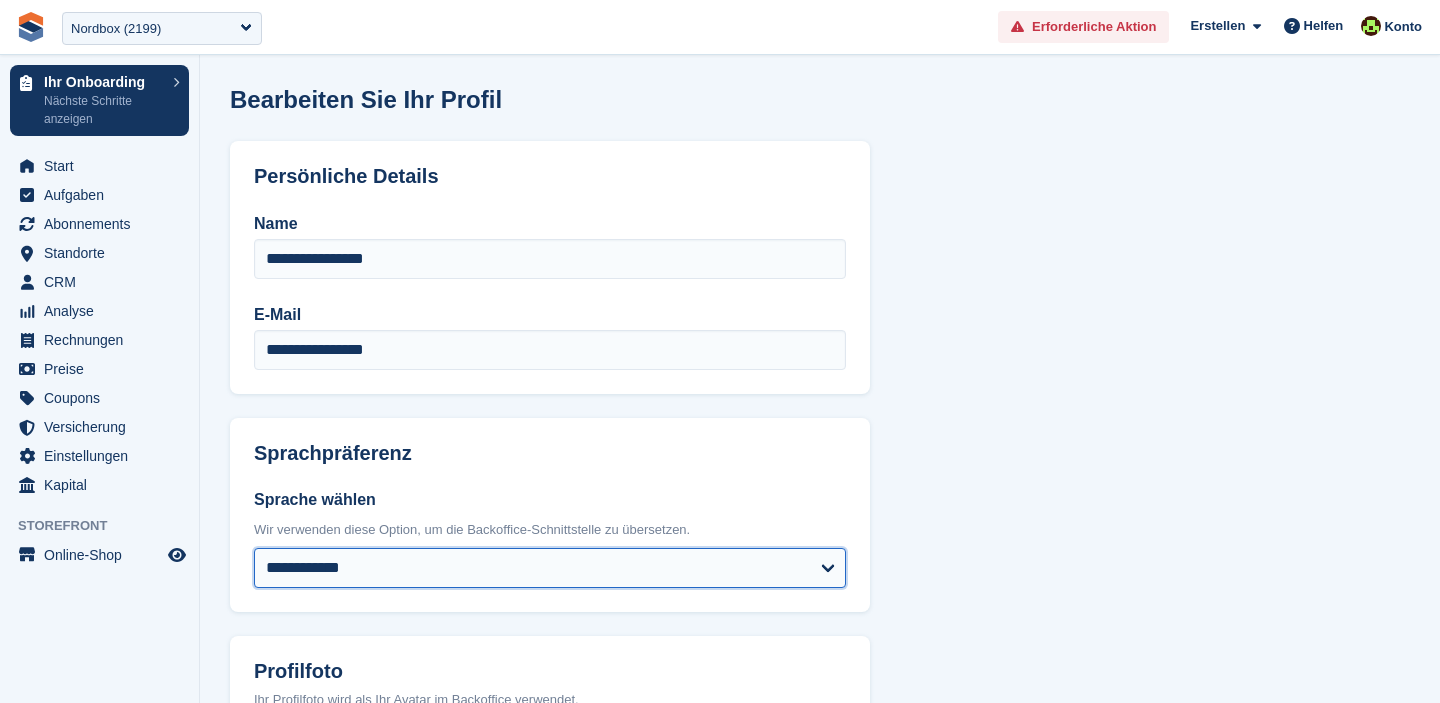 click on "**********" at bounding box center (550, 568) 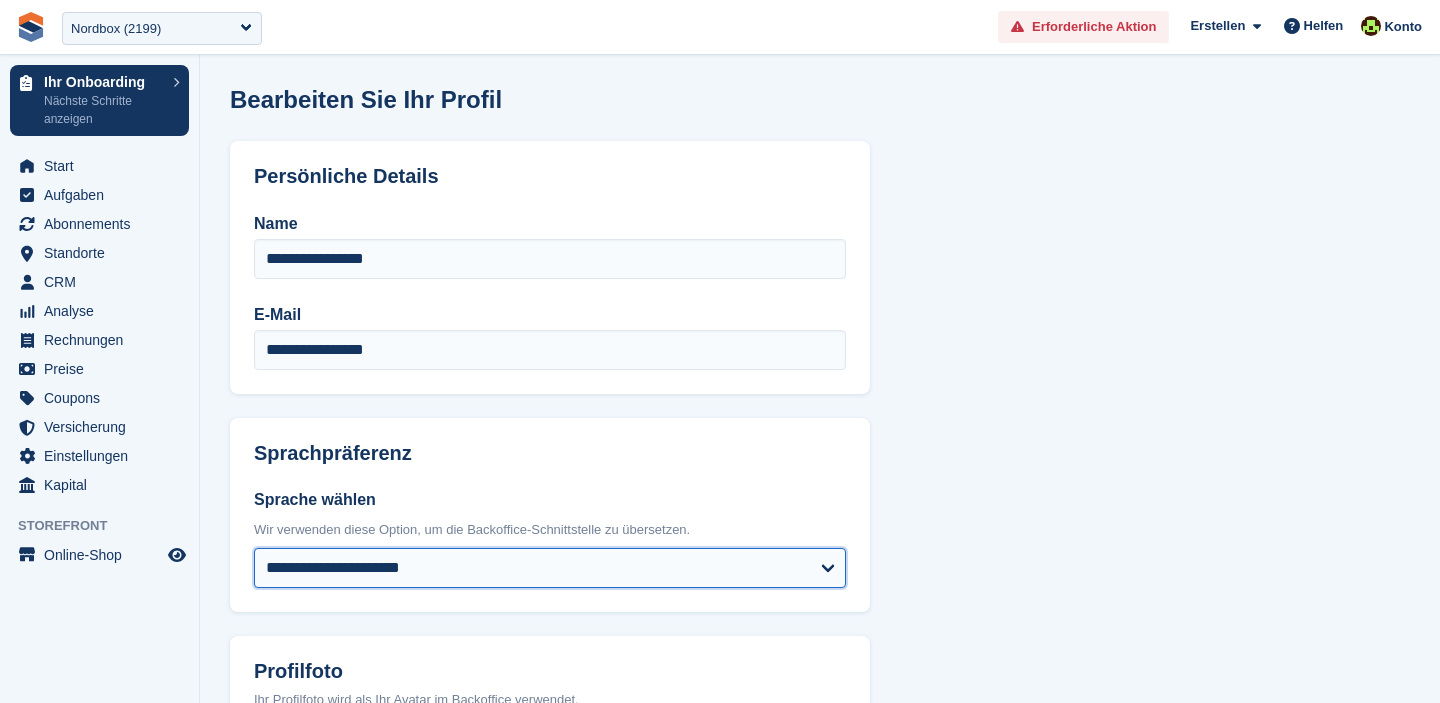 scroll, scrollTop: 840, scrollLeft: 0, axis: vertical 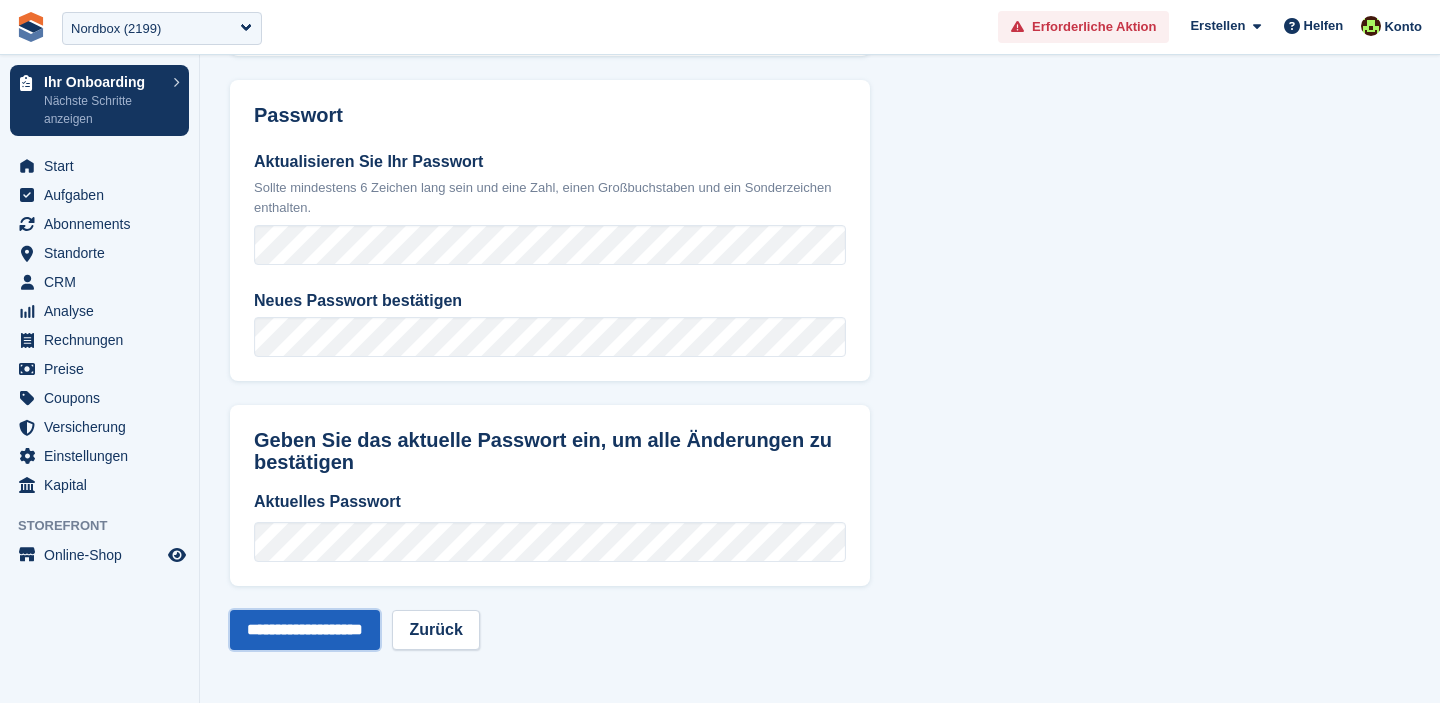 click on "**********" at bounding box center (305, 630) 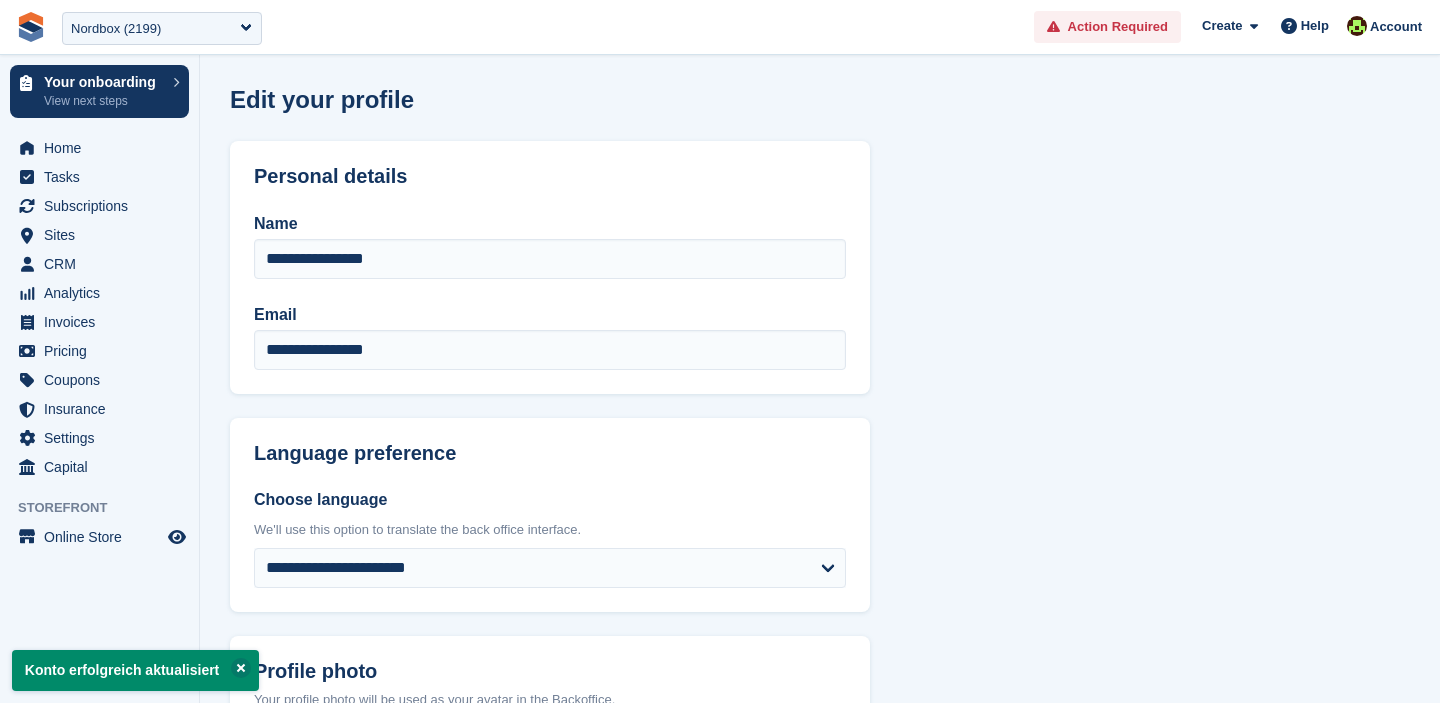 scroll, scrollTop: 0, scrollLeft: 0, axis: both 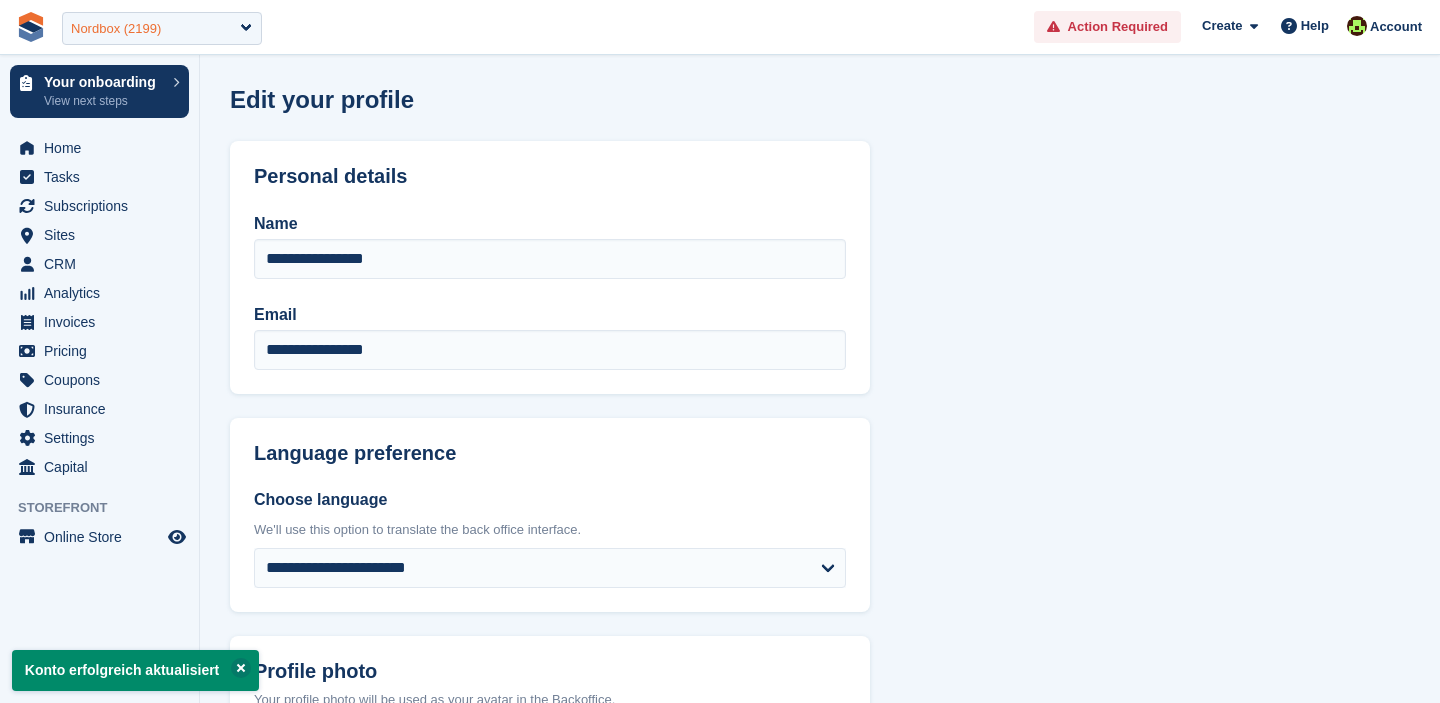 click on "Nordbox (2199)" at bounding box center (116, 29) 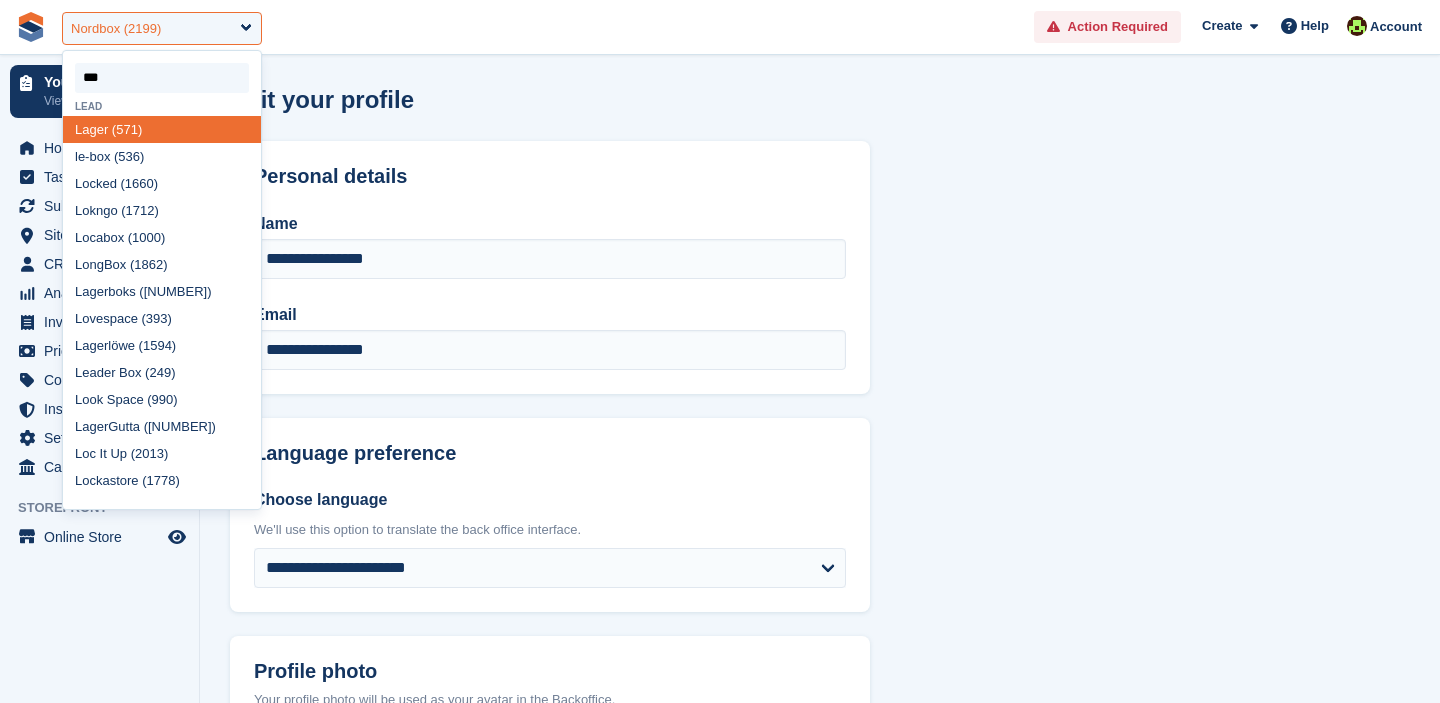 type on "****" 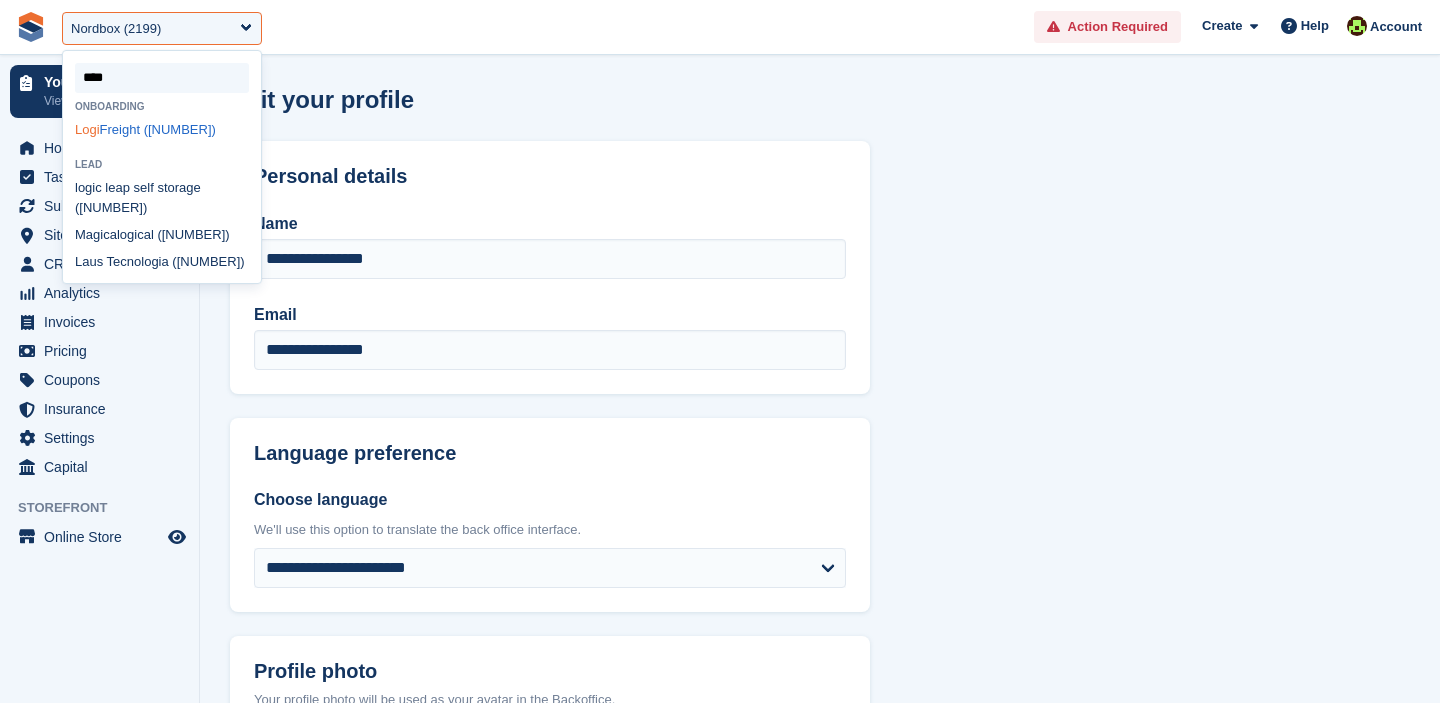 click on "Logi" 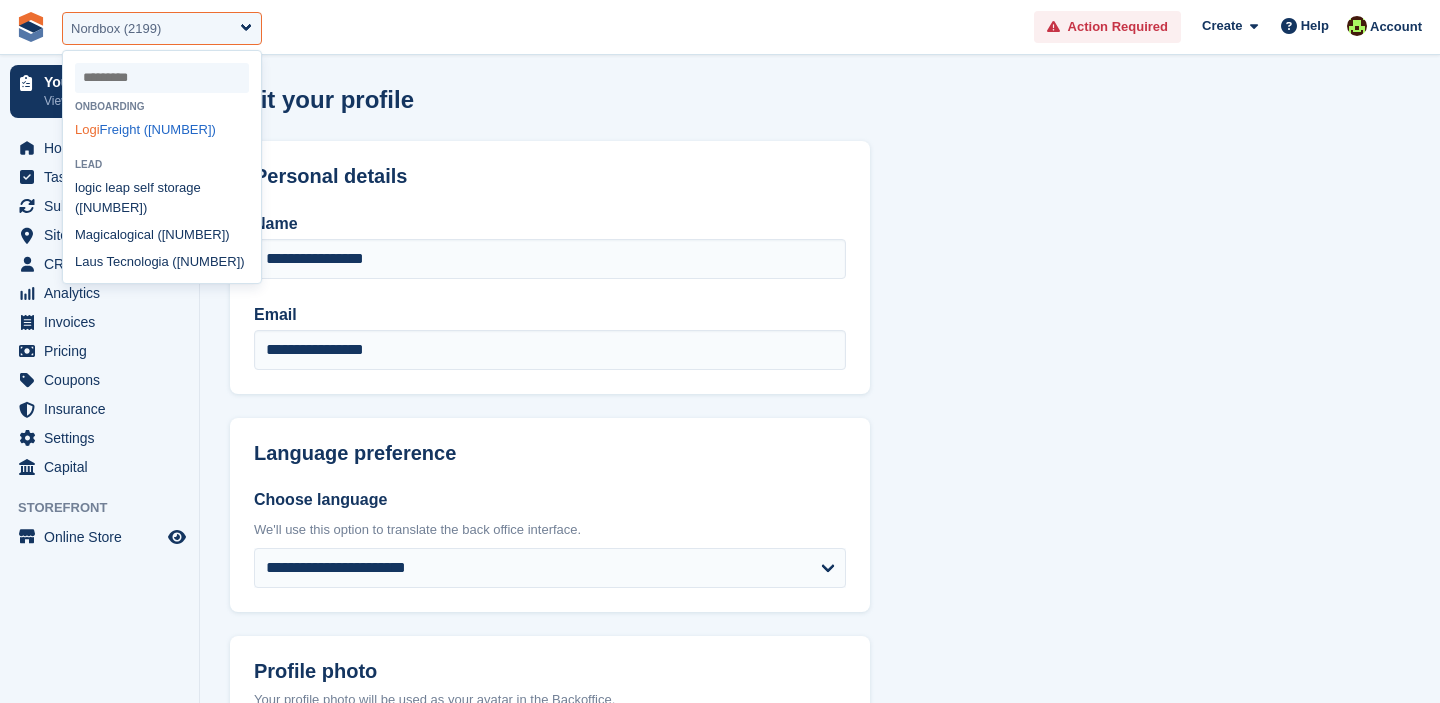 select on "****" 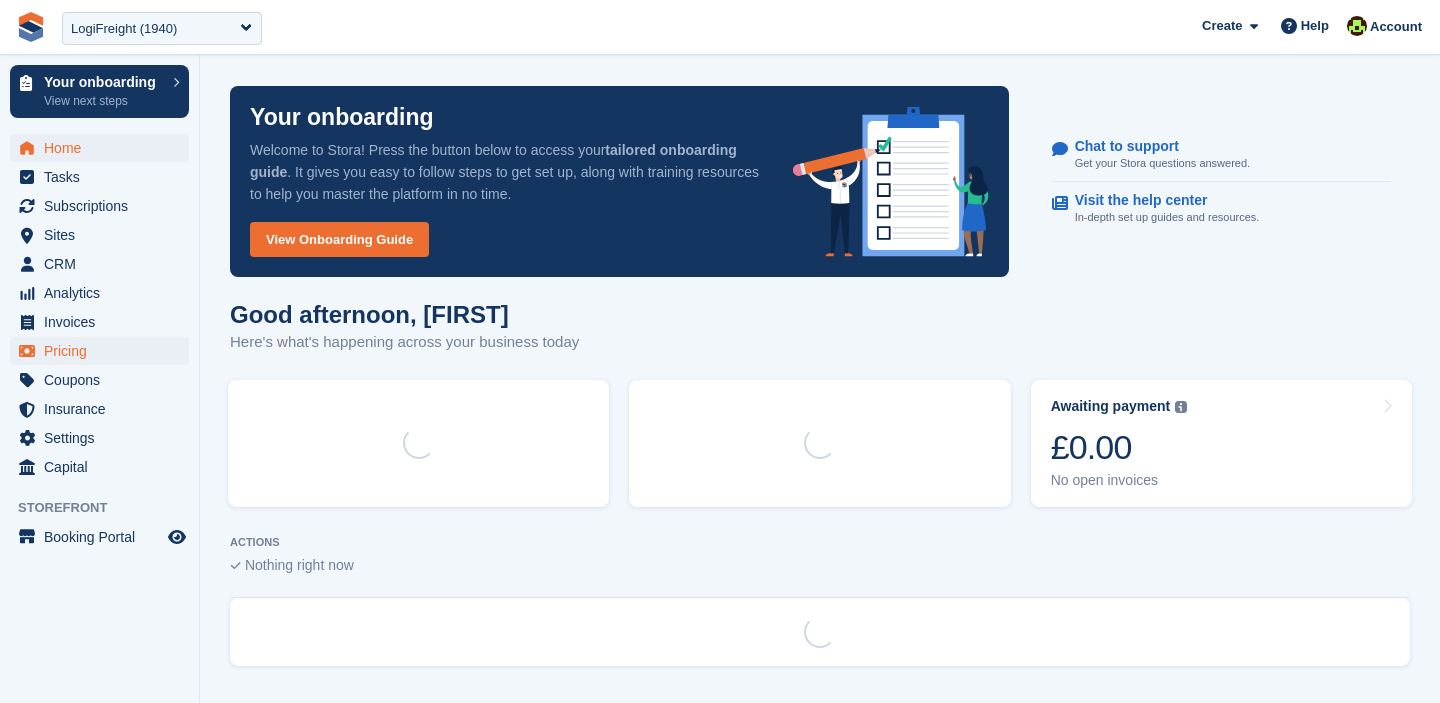 scroll, scrollTop: 0, scrollLeft: 0, axis: both 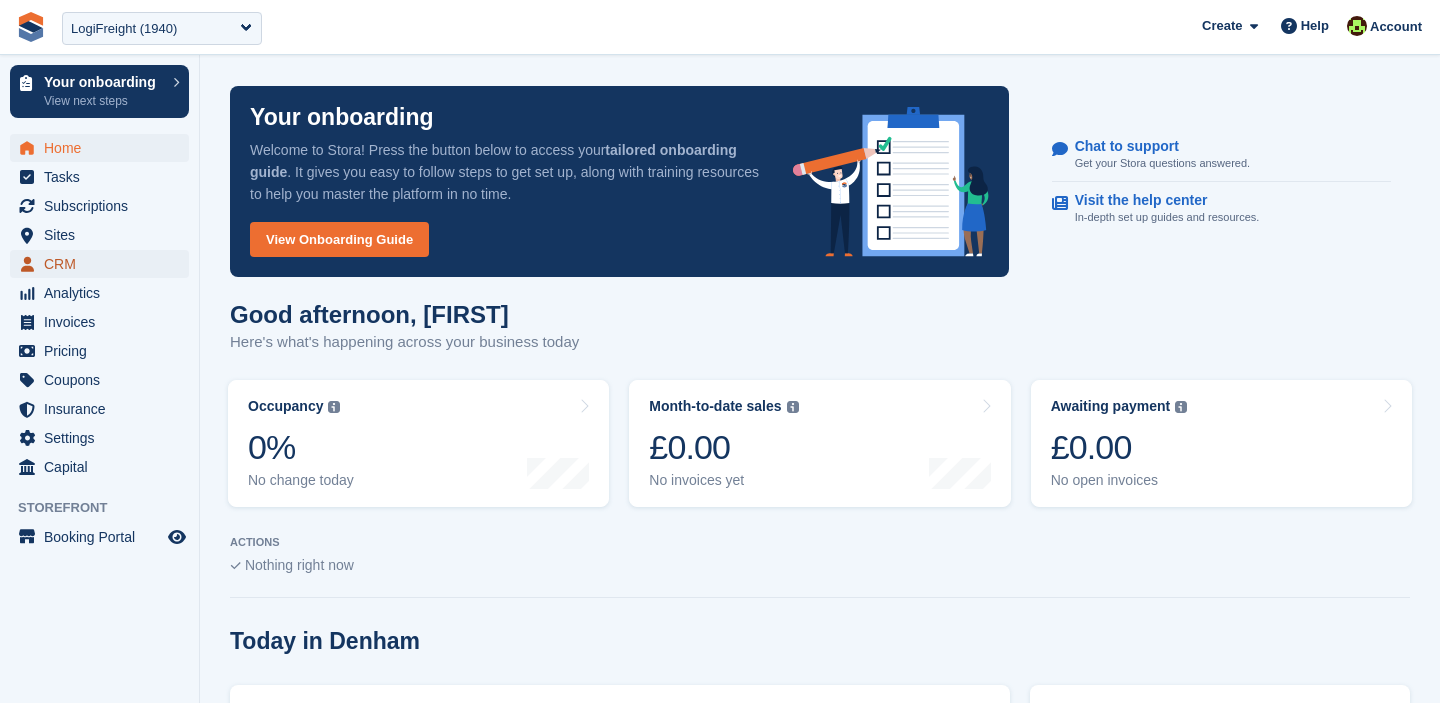 click on "CRM" at bounding box center (104, 264) 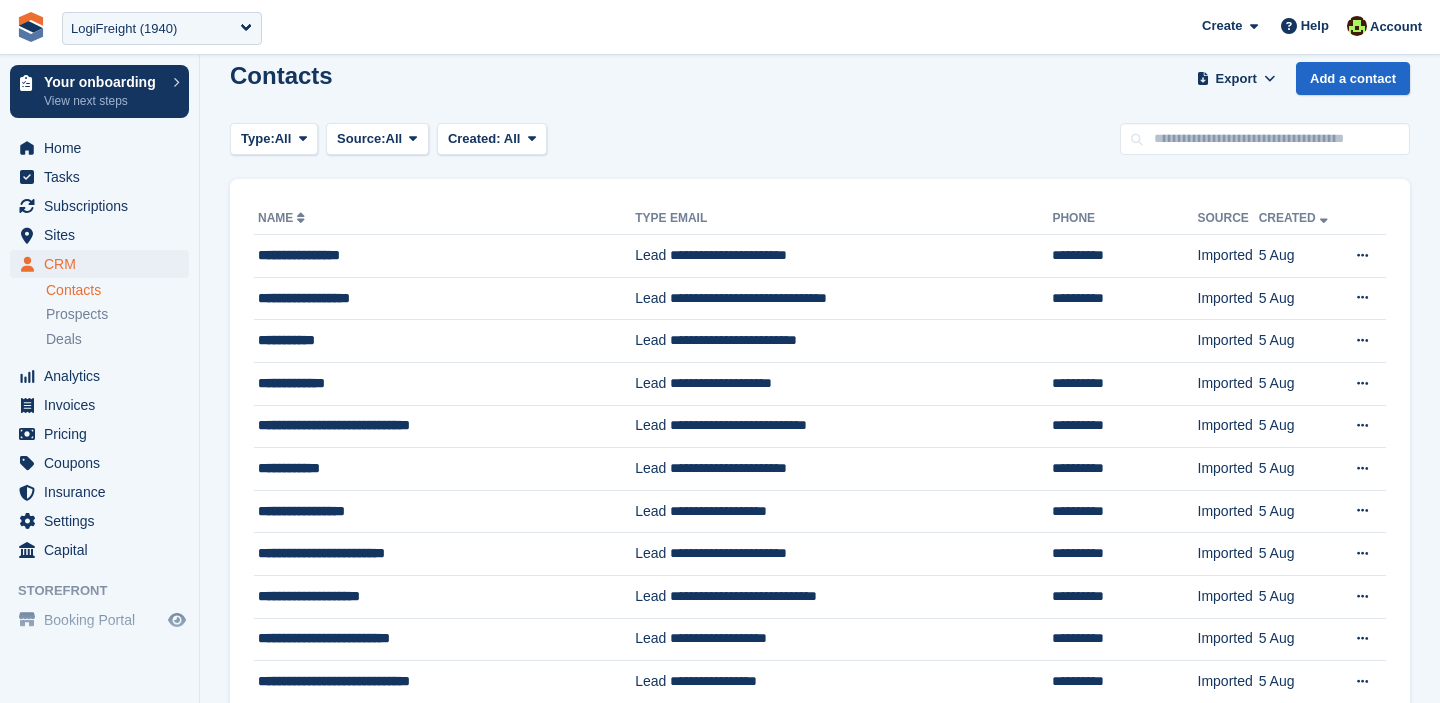 scroll, scrollTop: 57, scrollLeft: 0, axis: vertical 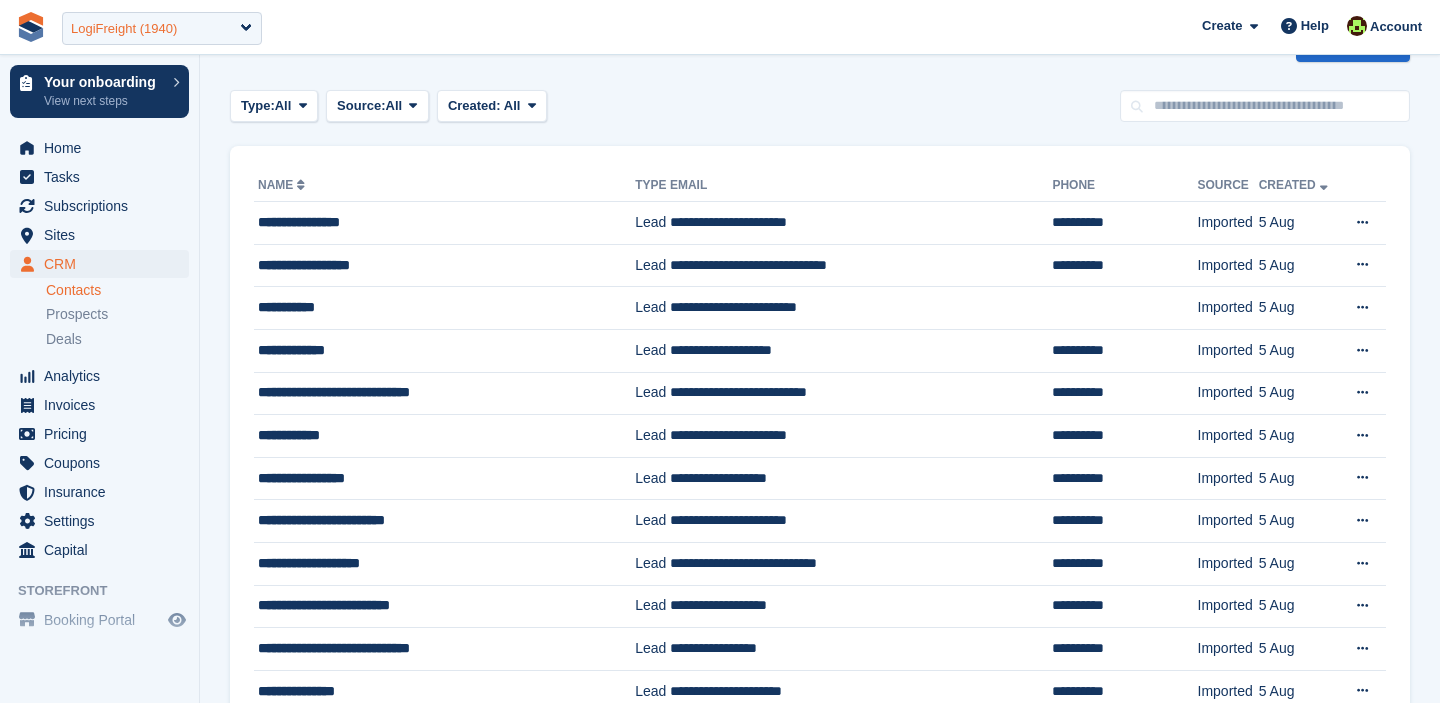 click on "LogiFreight (1940)" at bounding box center [124, 29] 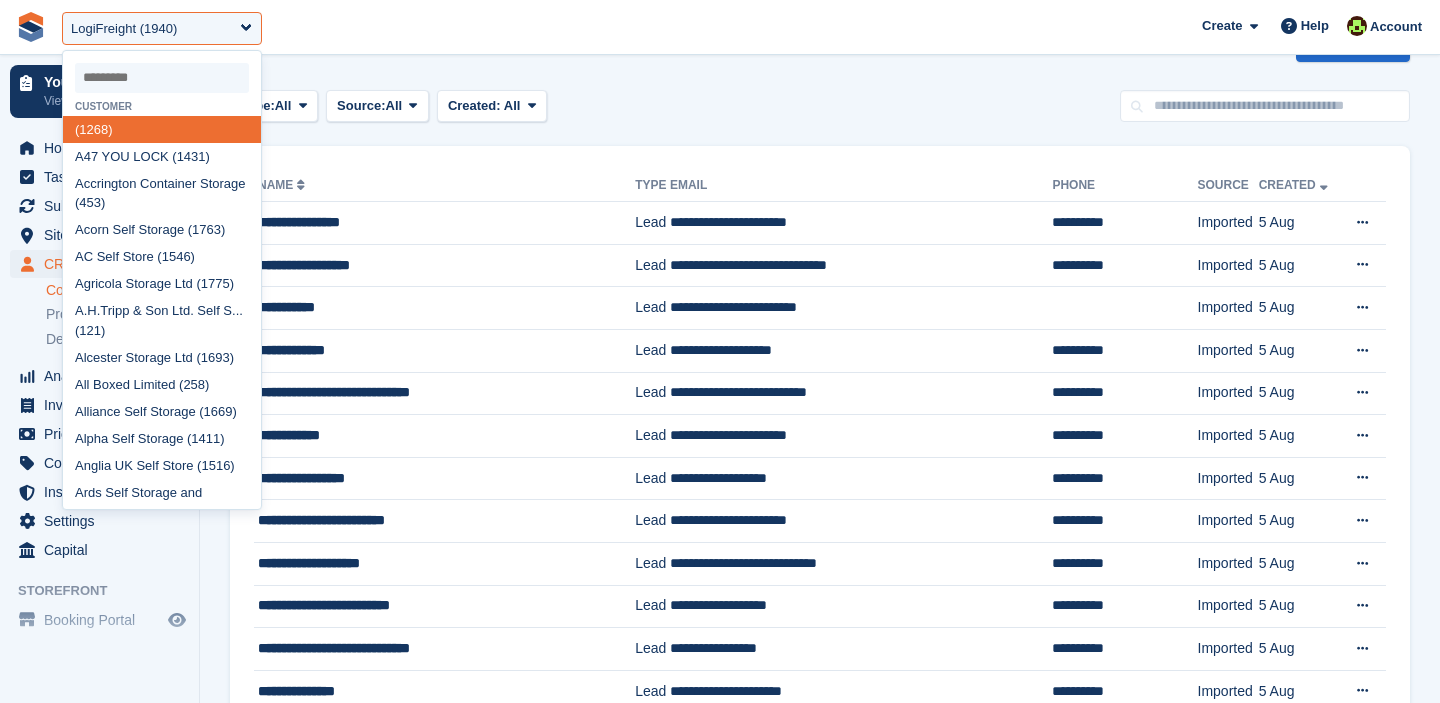 click on "Contacts
Export
Export Contacts
Export a CSV of all Contacts which match the current filters.
Please allow time for large exports.
Start Export
Add a contact" at bounding box center (820, 57) 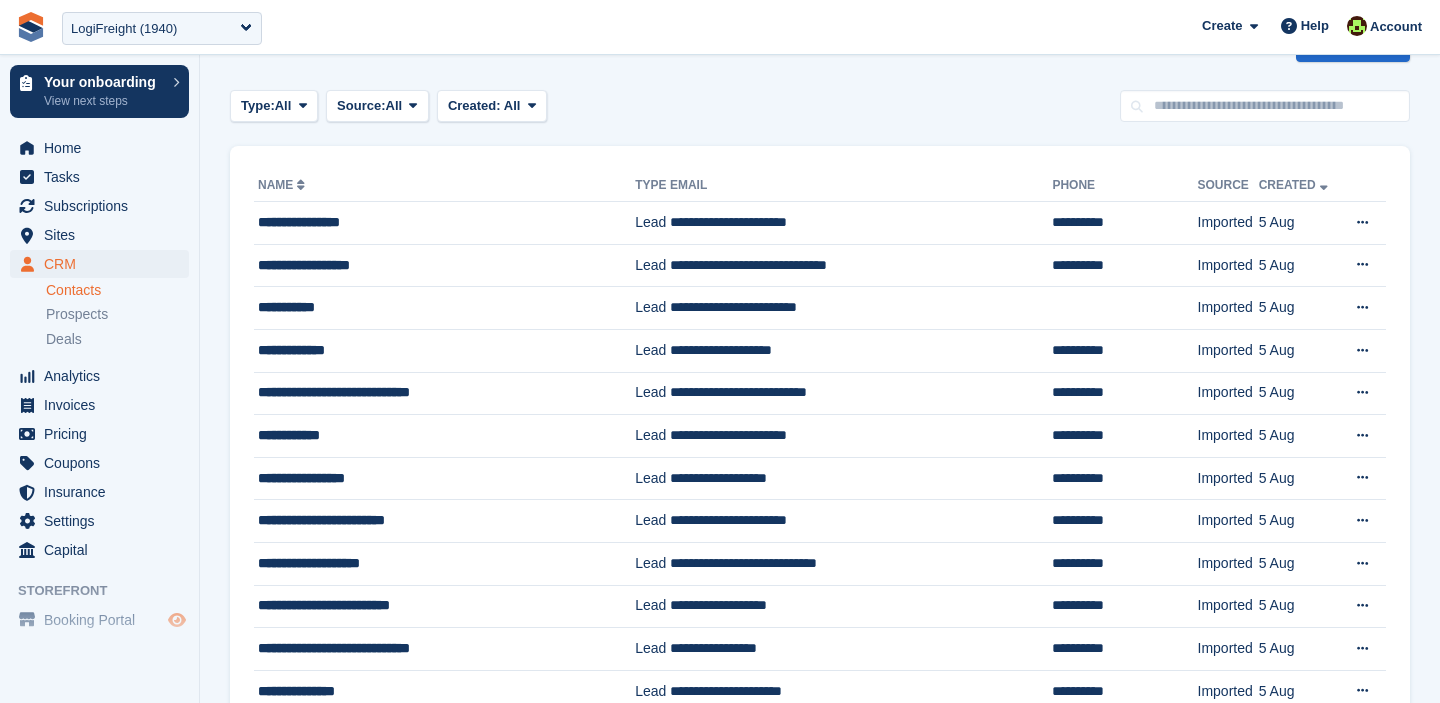click at bounding box center (177, 620) 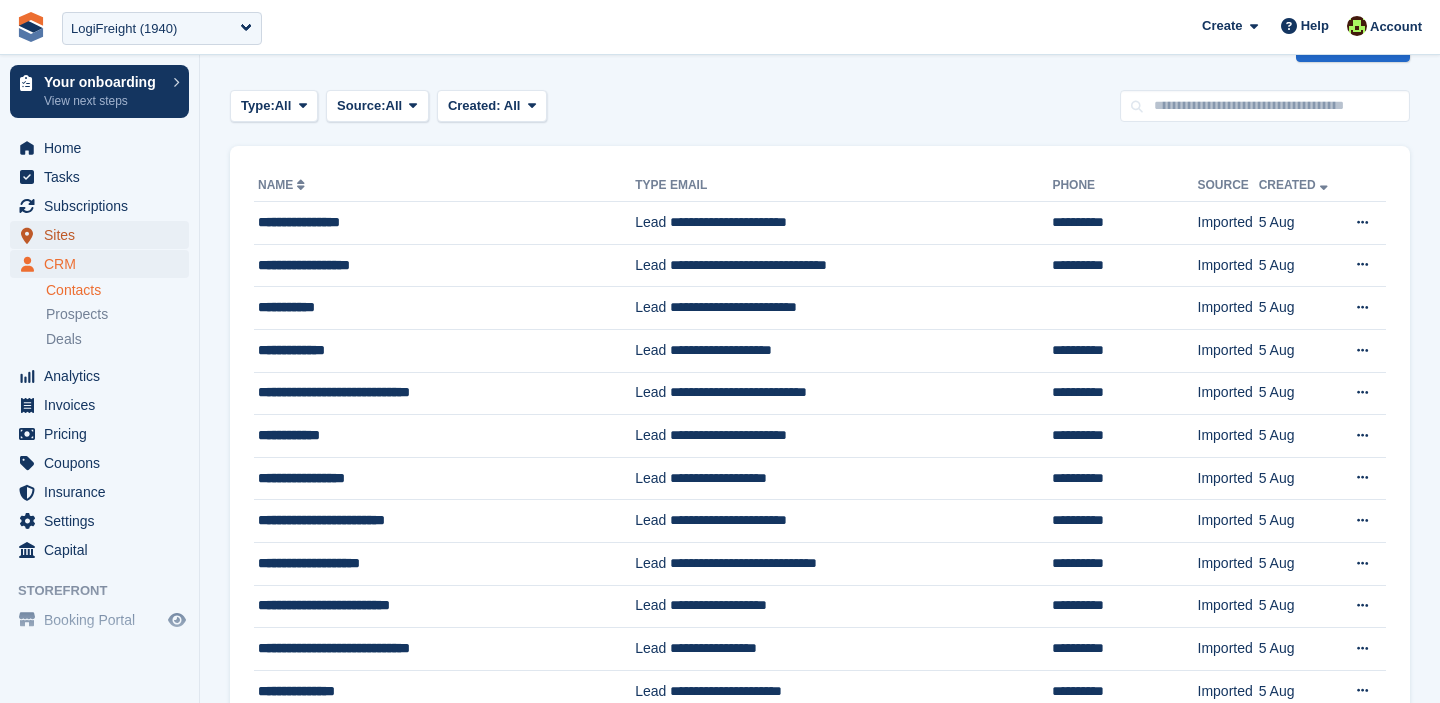 click on "Sites" at bounding box center [104, 235] 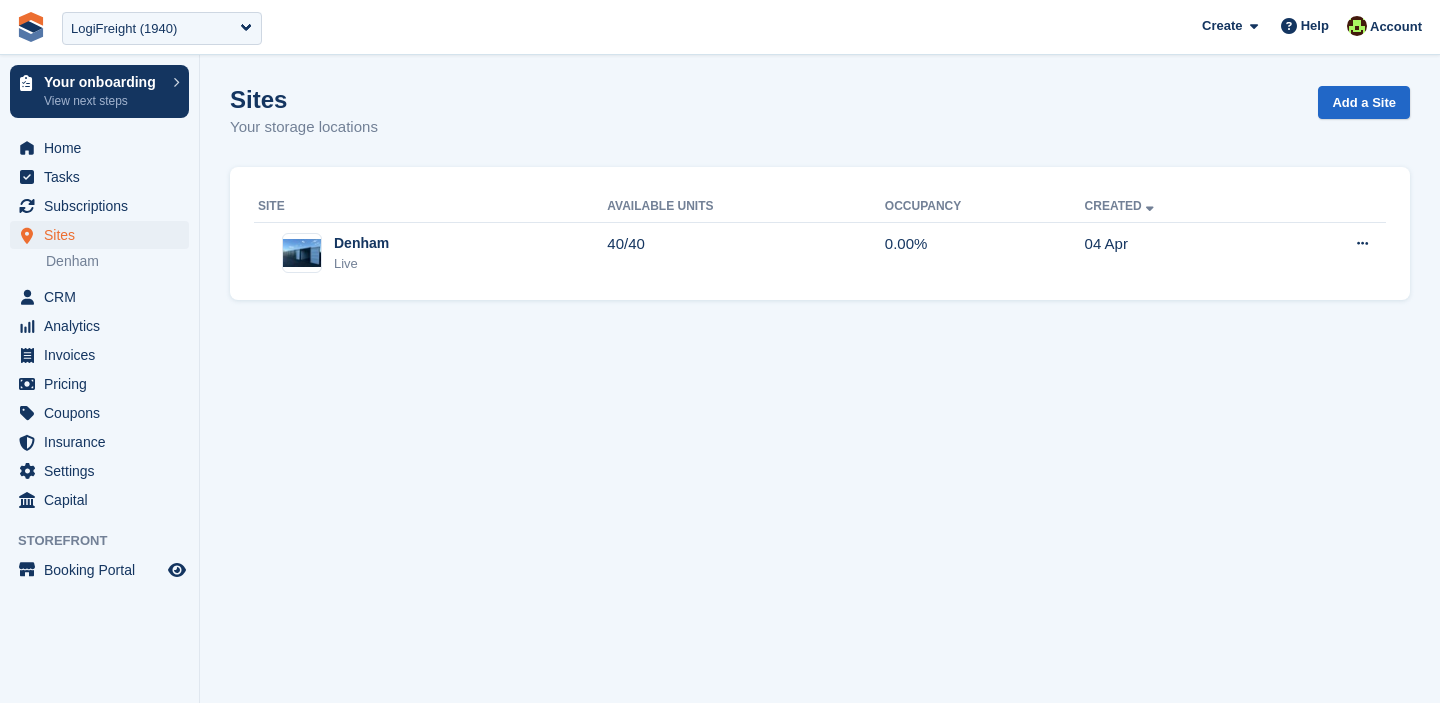 scroll, scrollTop: 0, scrollLeft: 0, axis: both 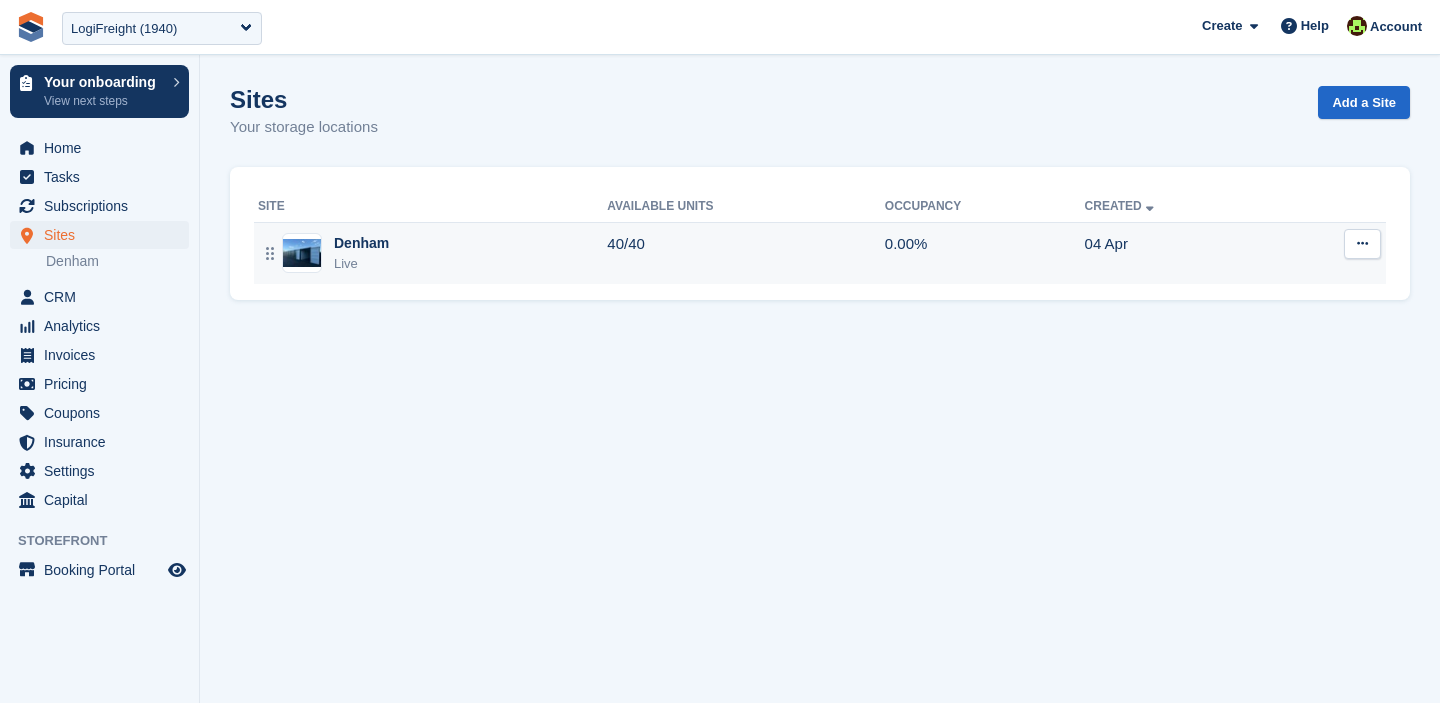 click at bounding box center [1362, 243] 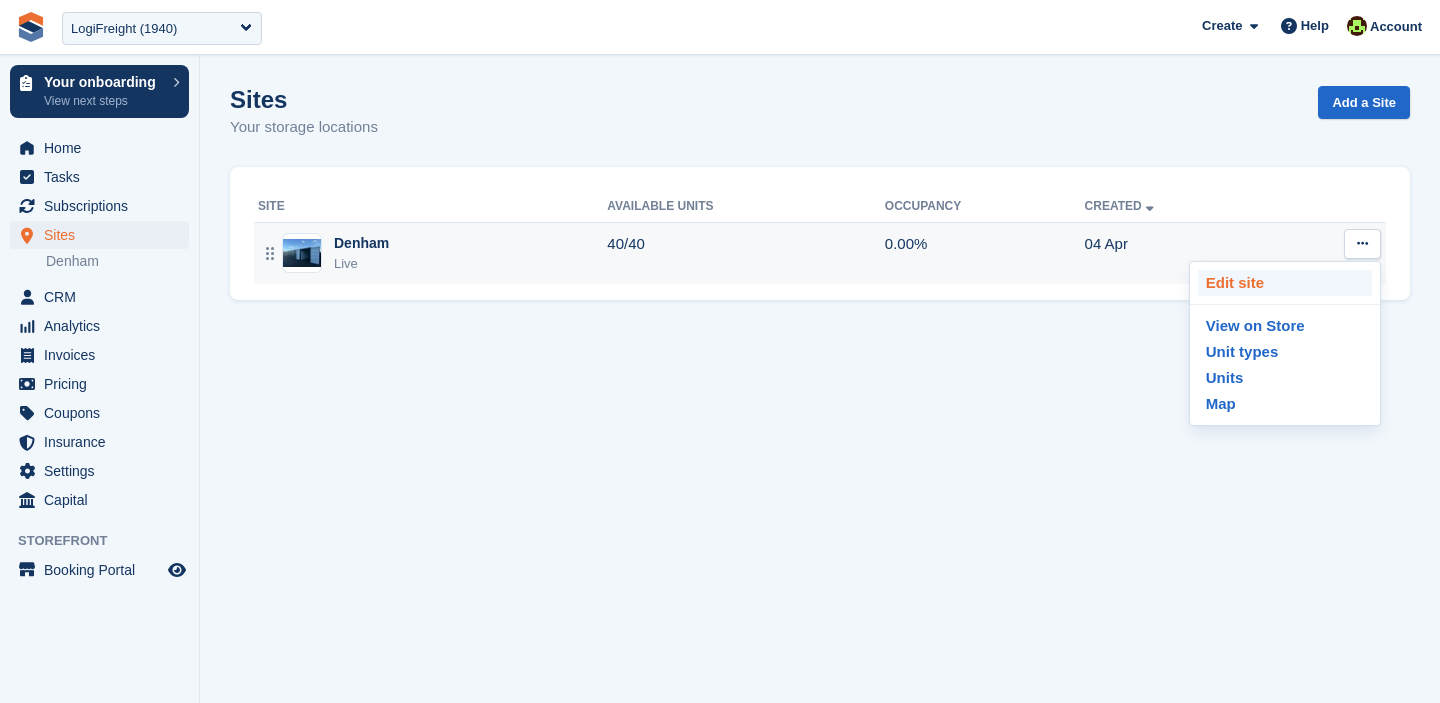 click on "Edit site" at bounding box center [1285, 283] 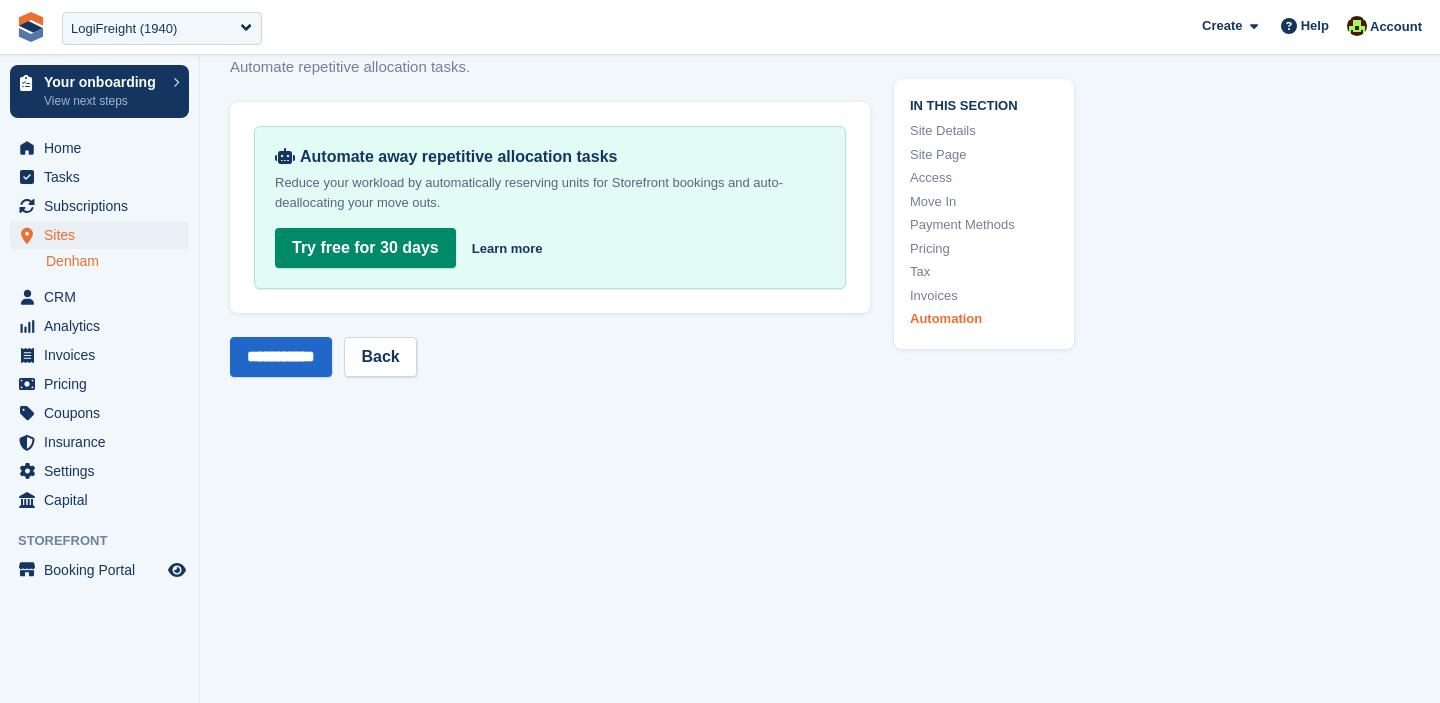 scroll, scrollTop: 8470, scrollLeft: 0, axis: vertical 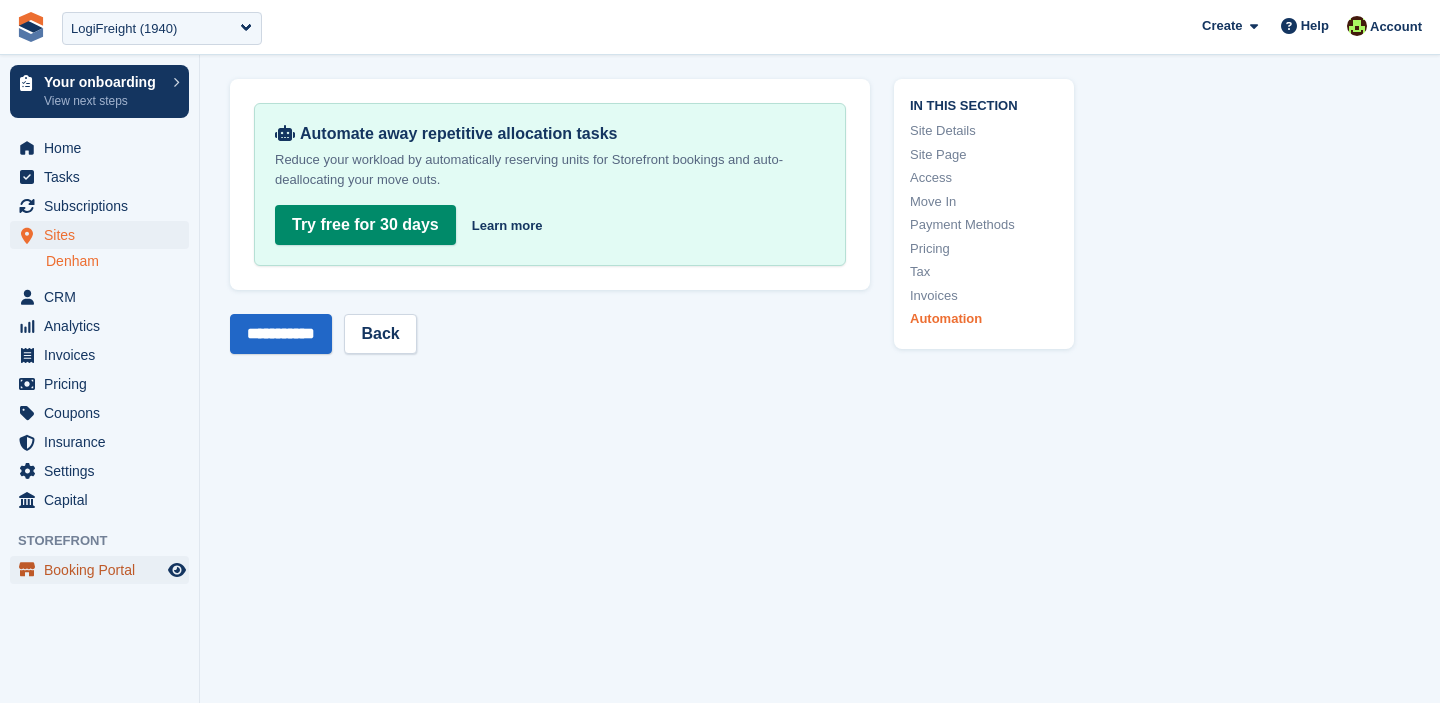 click on "Booking Portal" at bounding box center (104, 570) 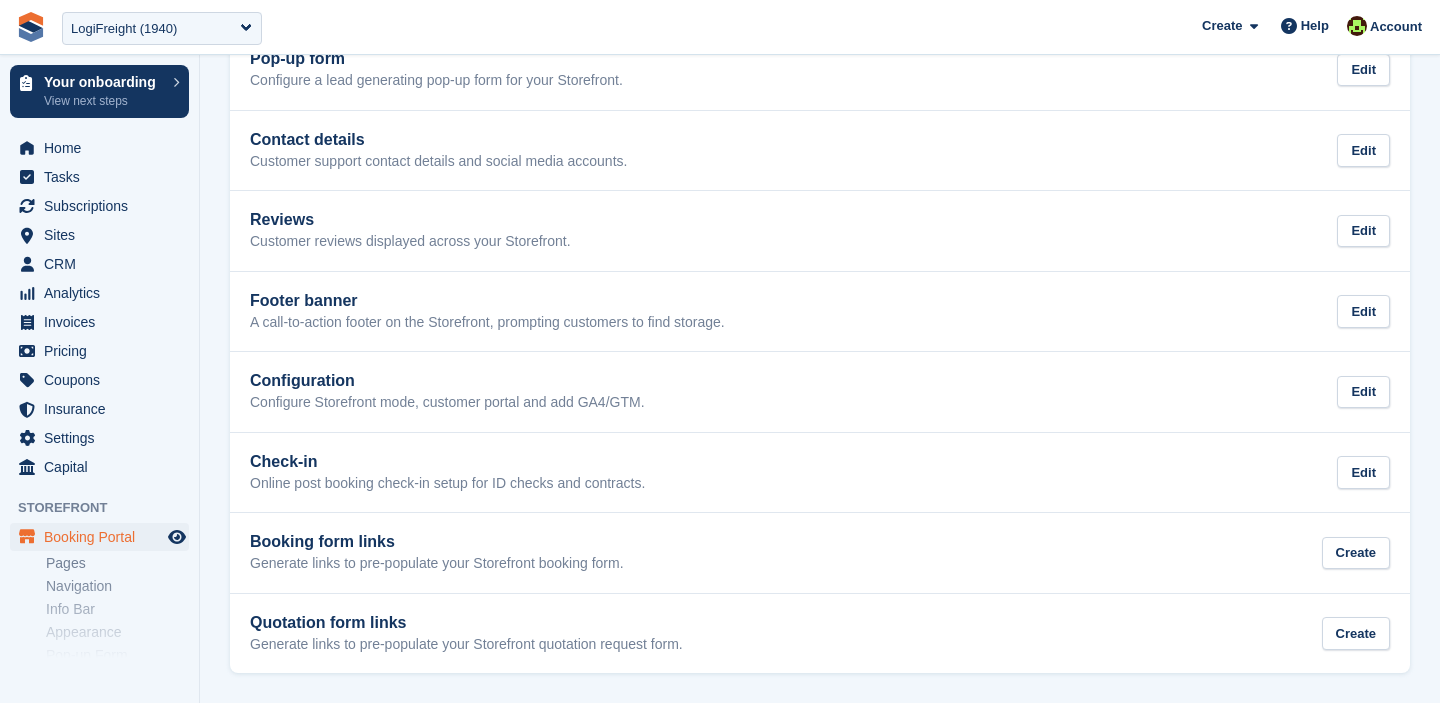 scroll, scrollTop: 0, scrollLeft: 0, axis: both 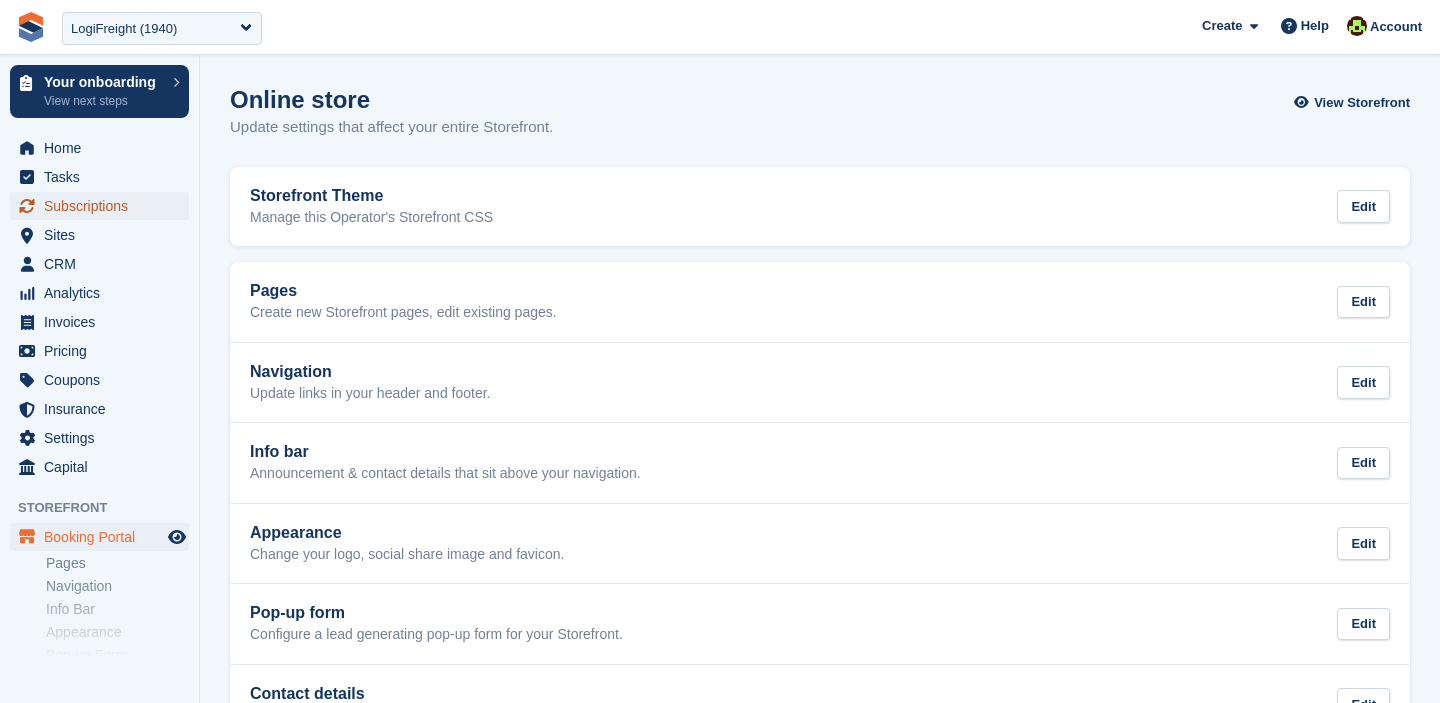 click on "Subscriptions" at bounding box center (104, 206) 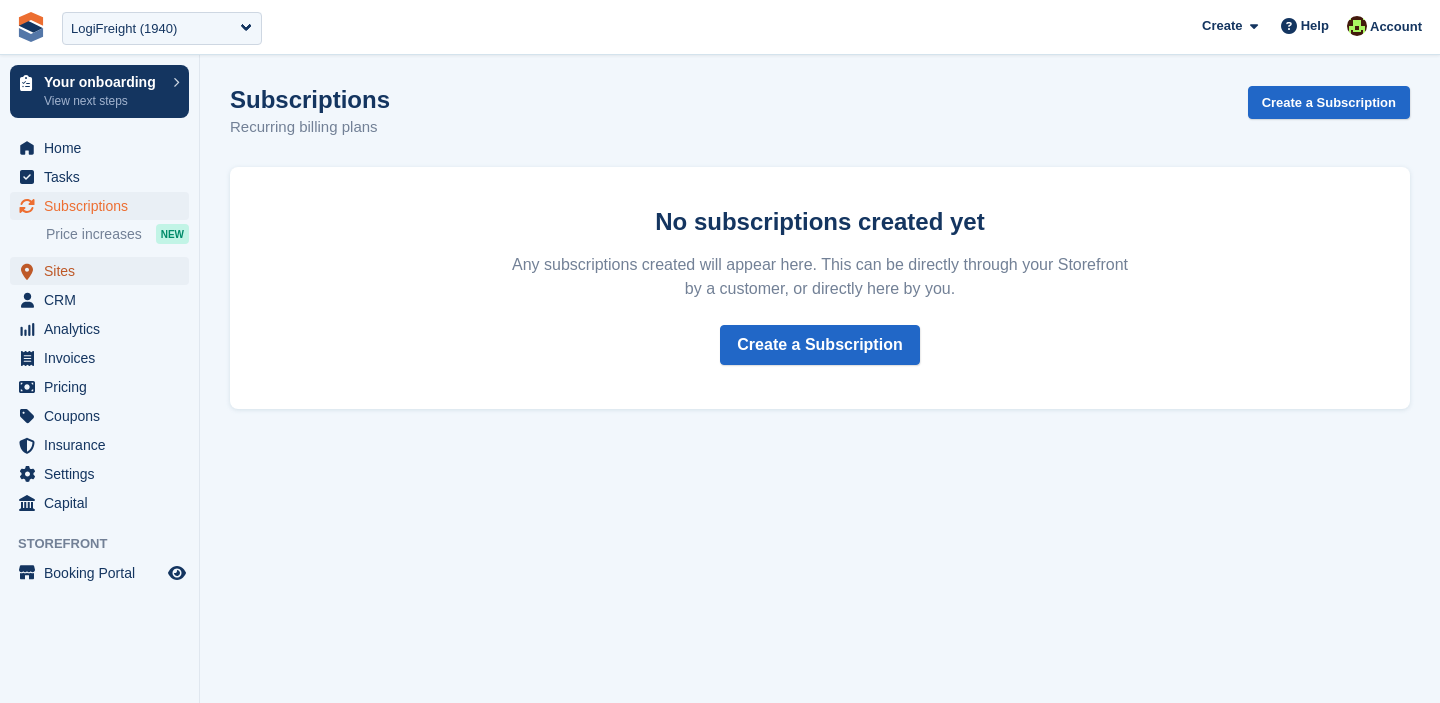 click on "Sites" at bounding box center (104, 271) 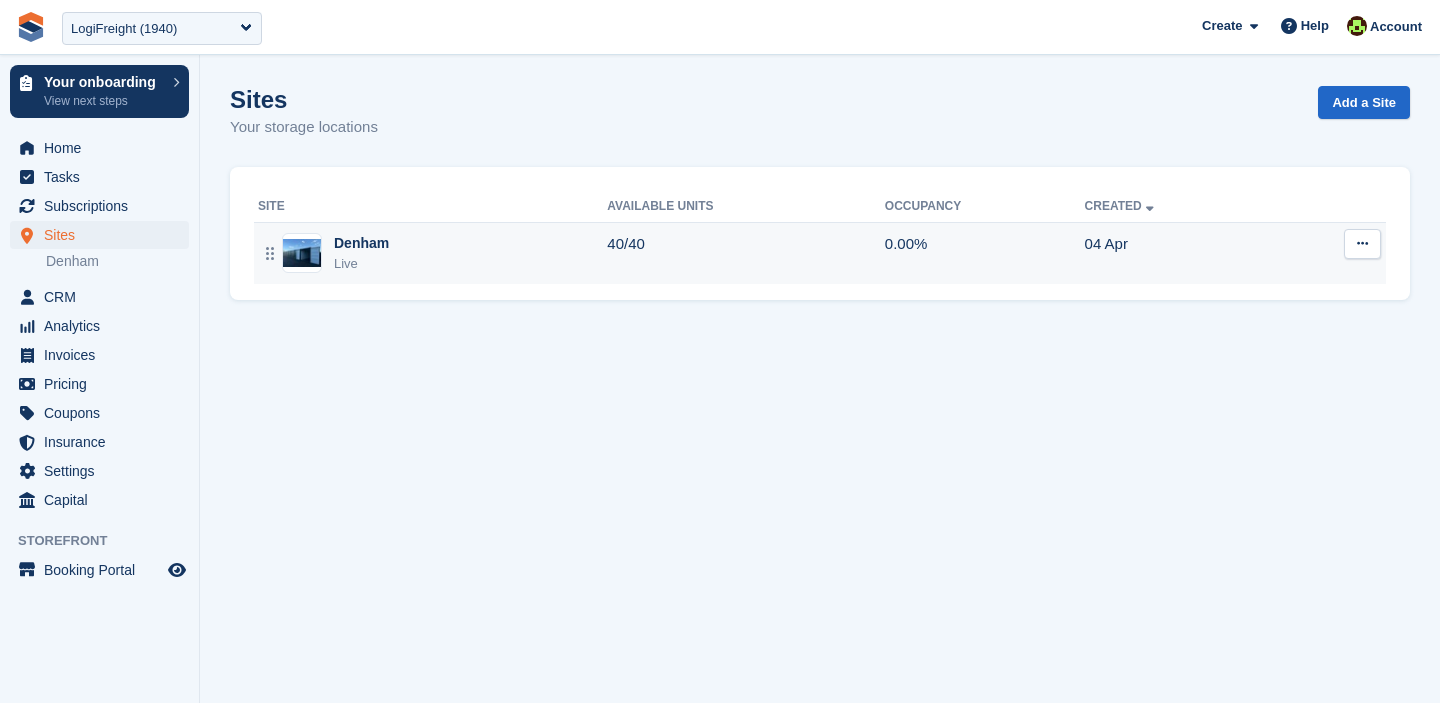 click on "Denham
Live" at bounding box center [432, 253] 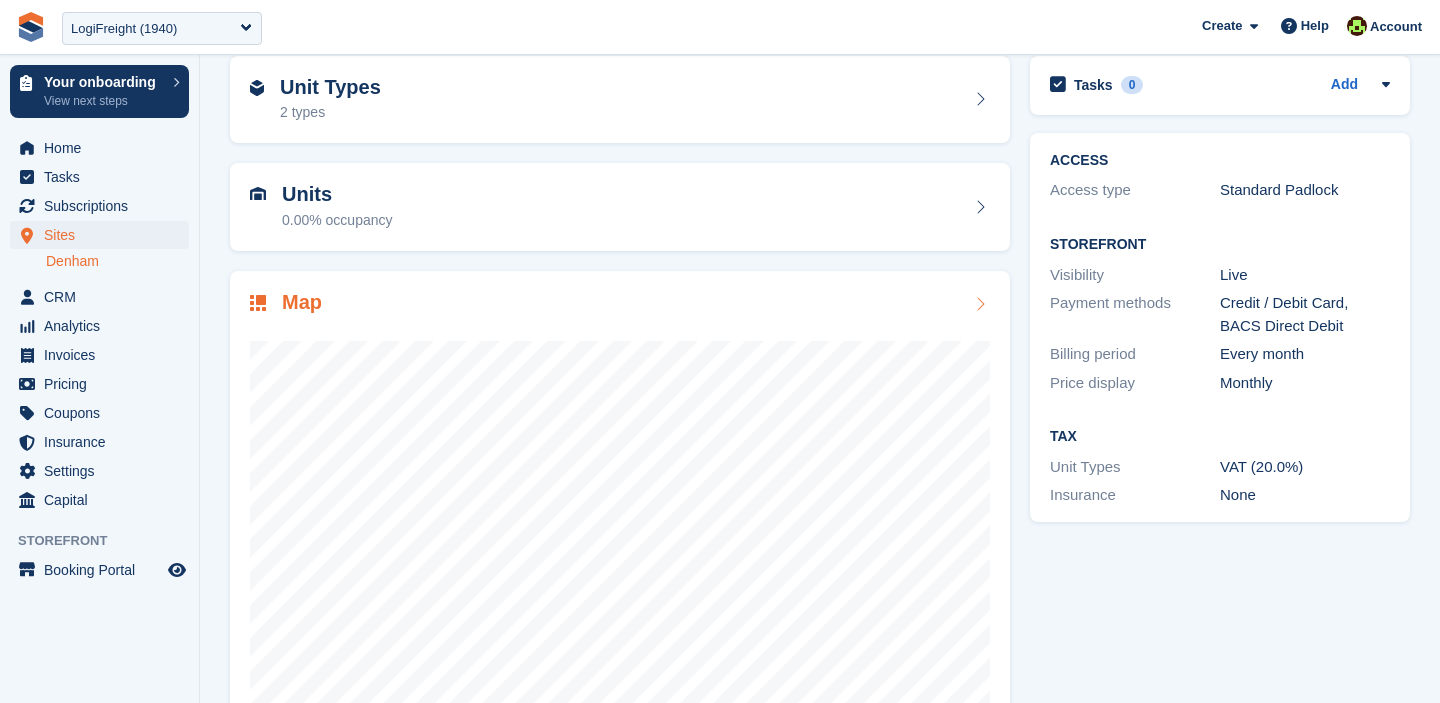 scroll, scrollTop: 150, scrollLeft: 0, axis: vertical 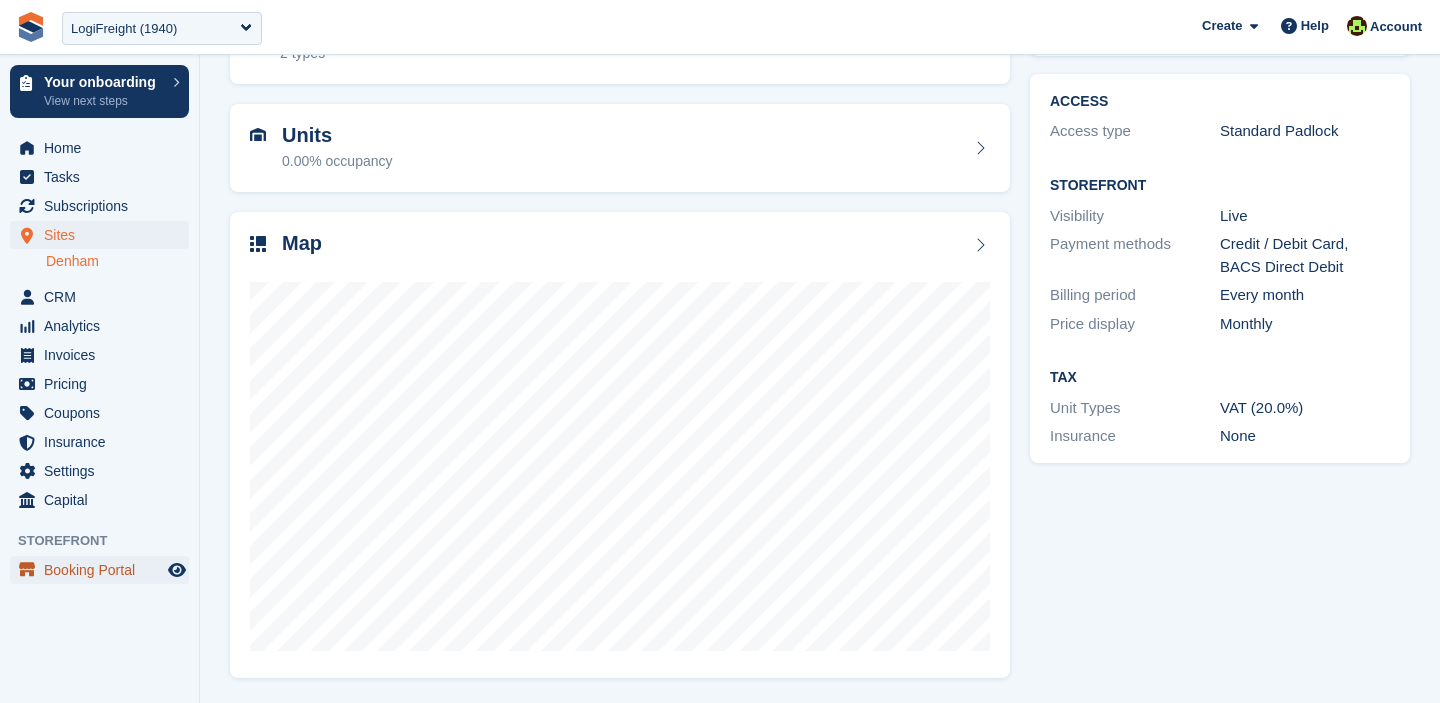click on "Booking Portal" at bounding box center [104, 570] 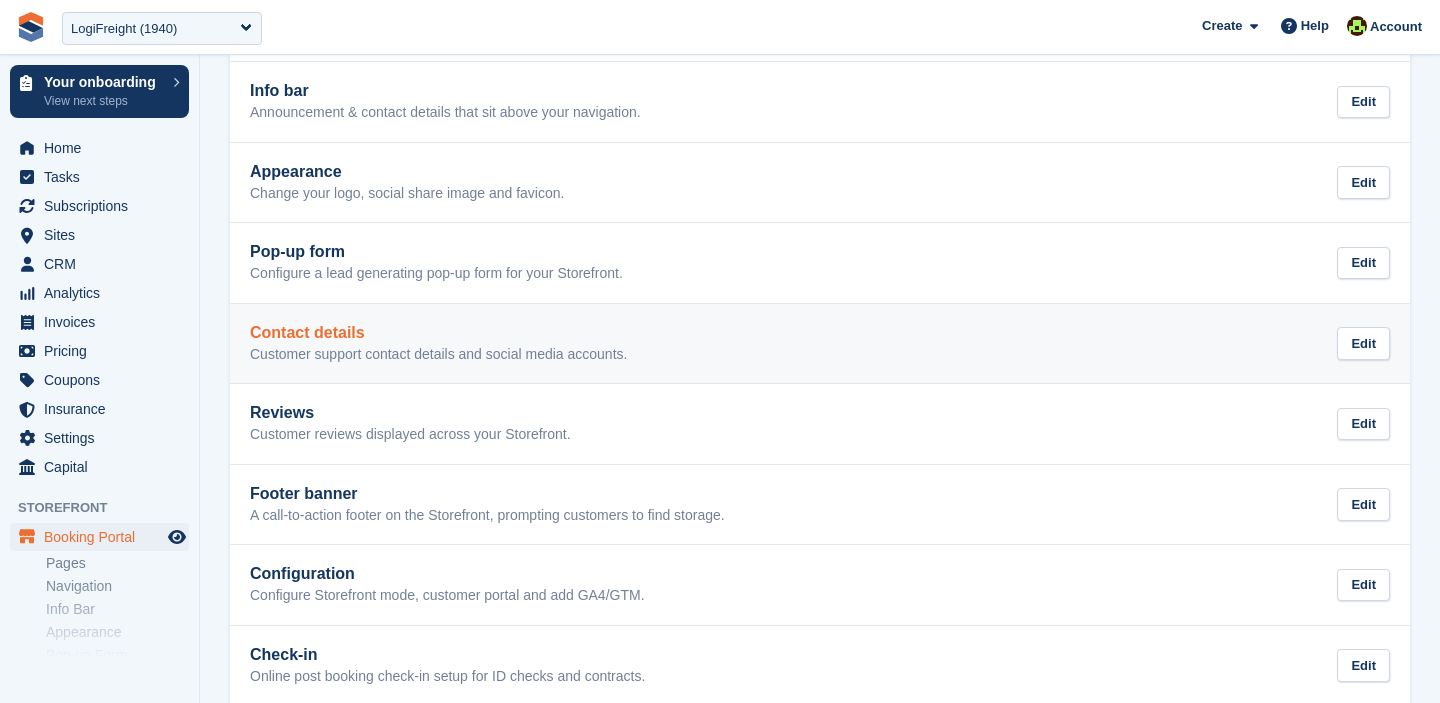 scroll, scrollTop: 376, scrollLeft: 0, axis: vertical 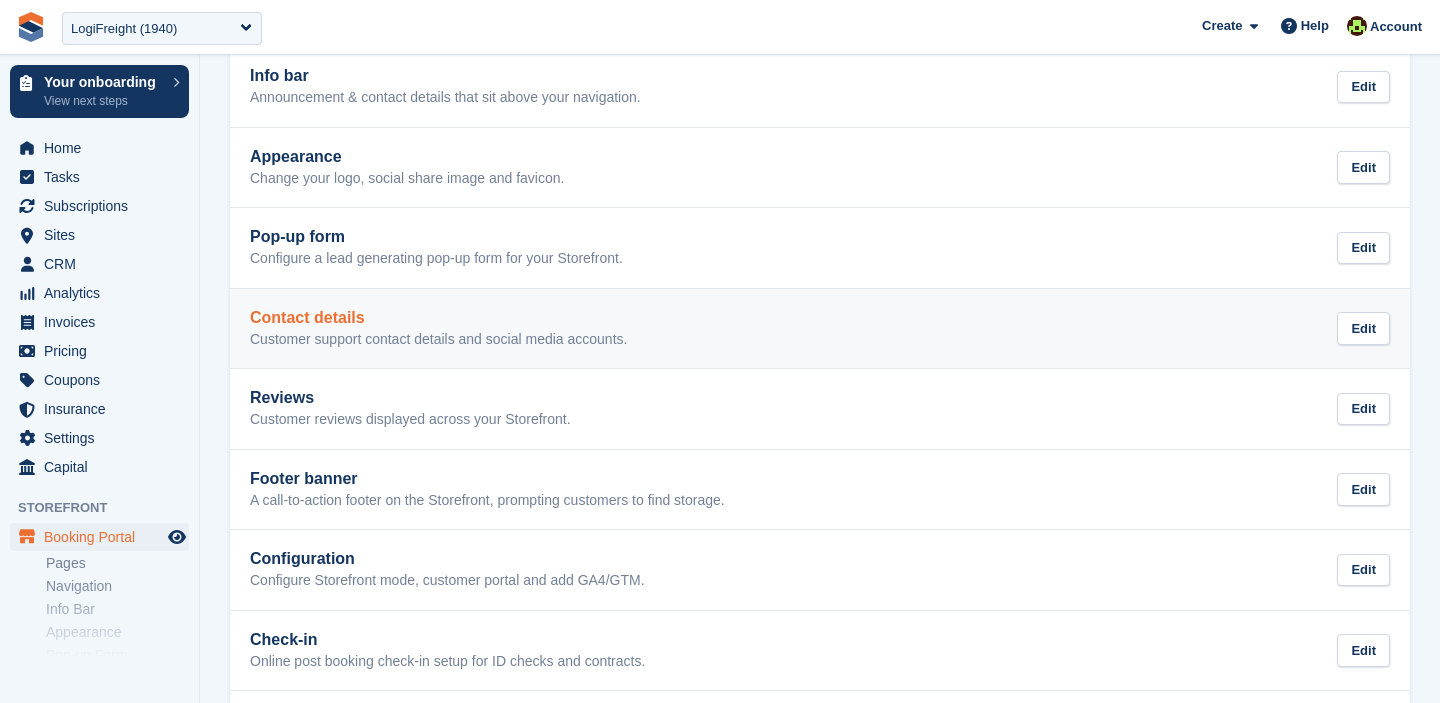 click on "Contact details" at bounding box center (438, 318) 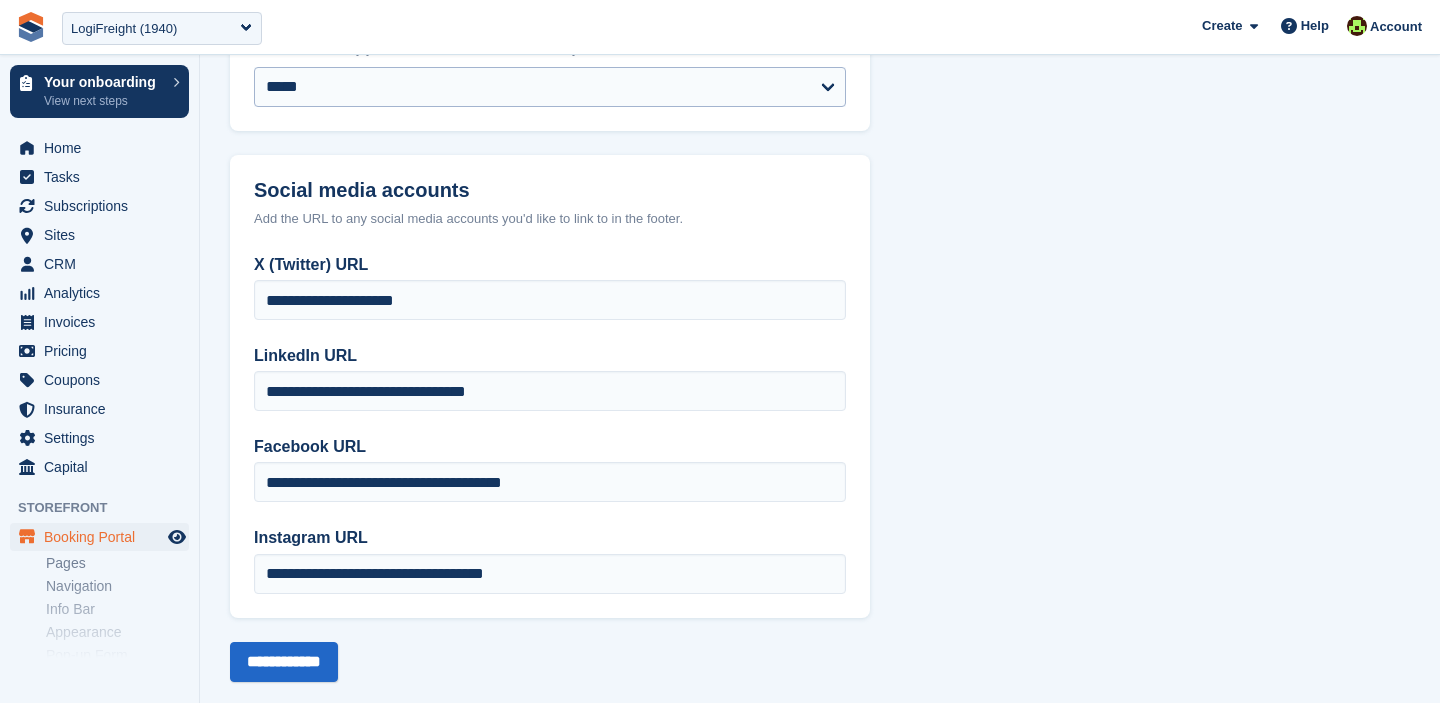 scroll, scrollTop: 442, scrollLeft: 0, axis: vertical 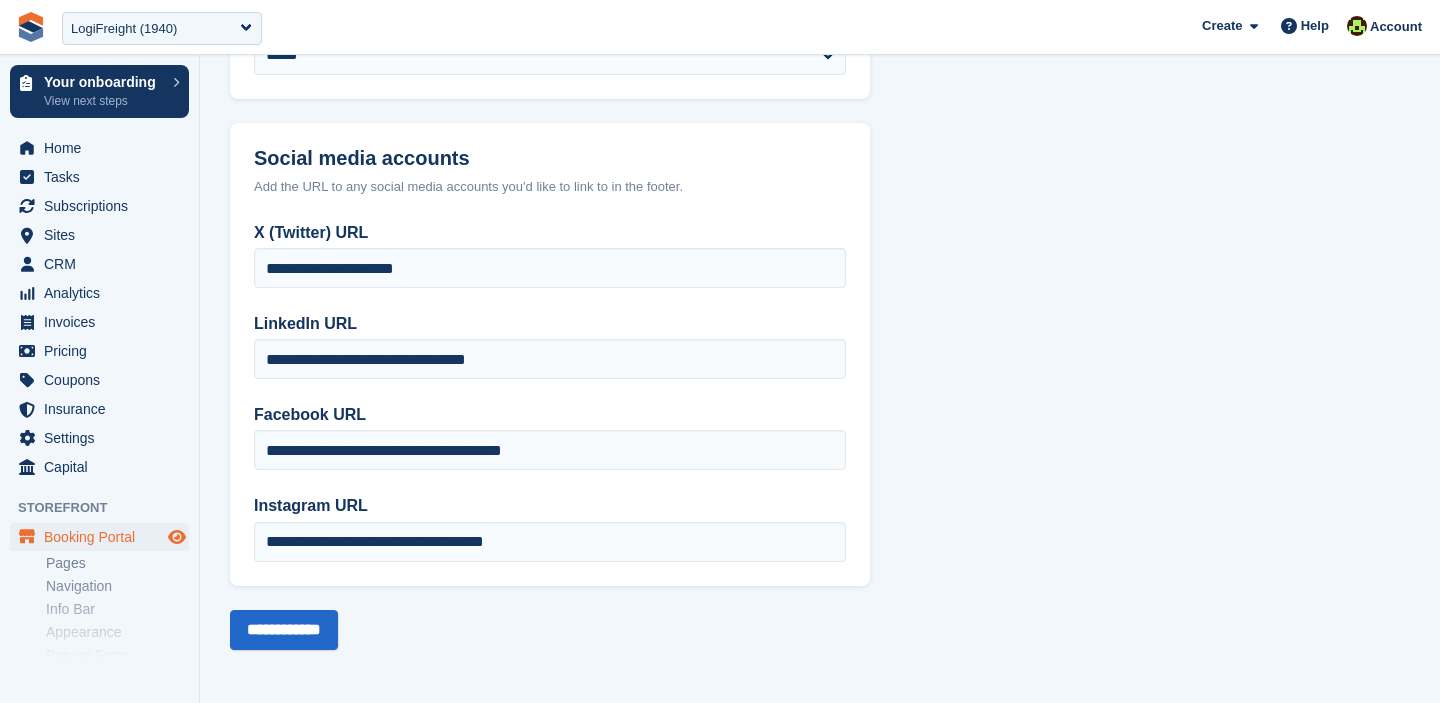 click at bounding box center (177, 537) 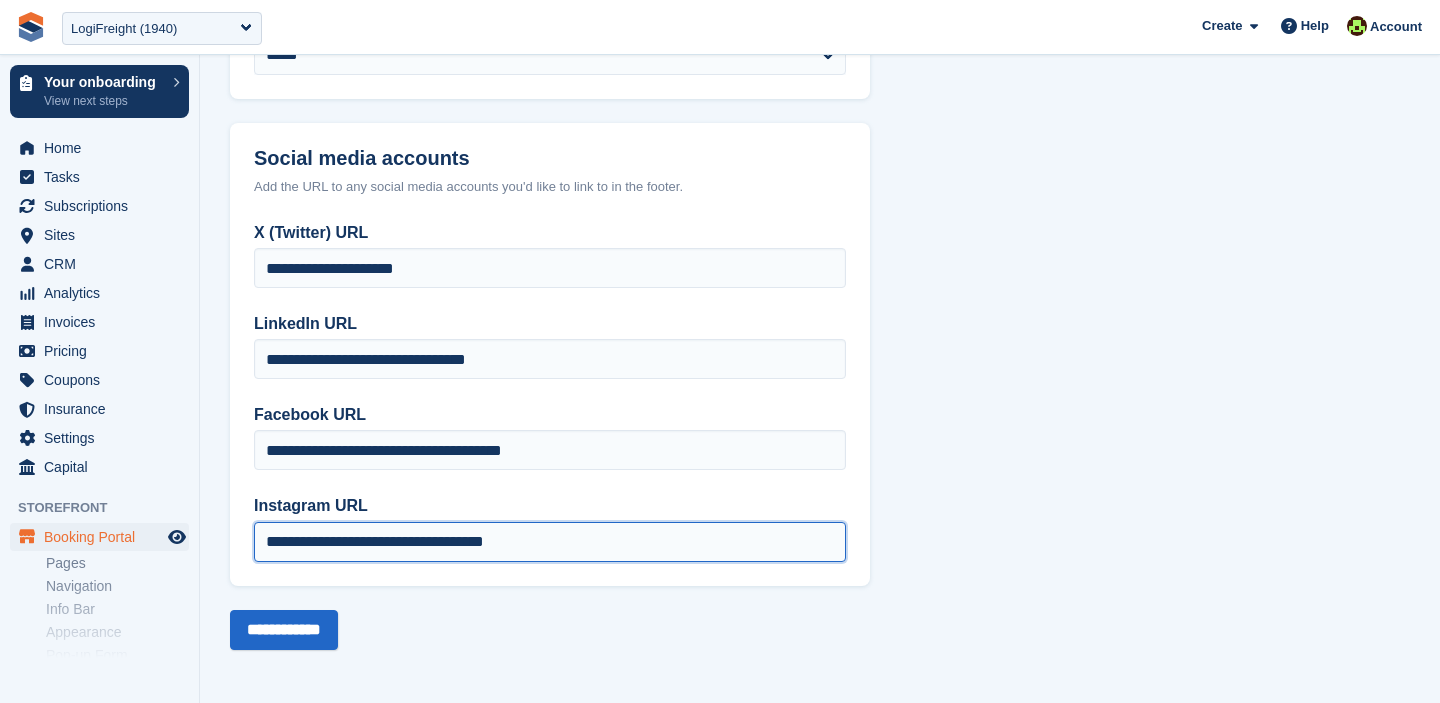 drag, startPoint x: 540, startPoint y: 538, endPoint x: 263, endPoint y: 519, distance: 277.65085 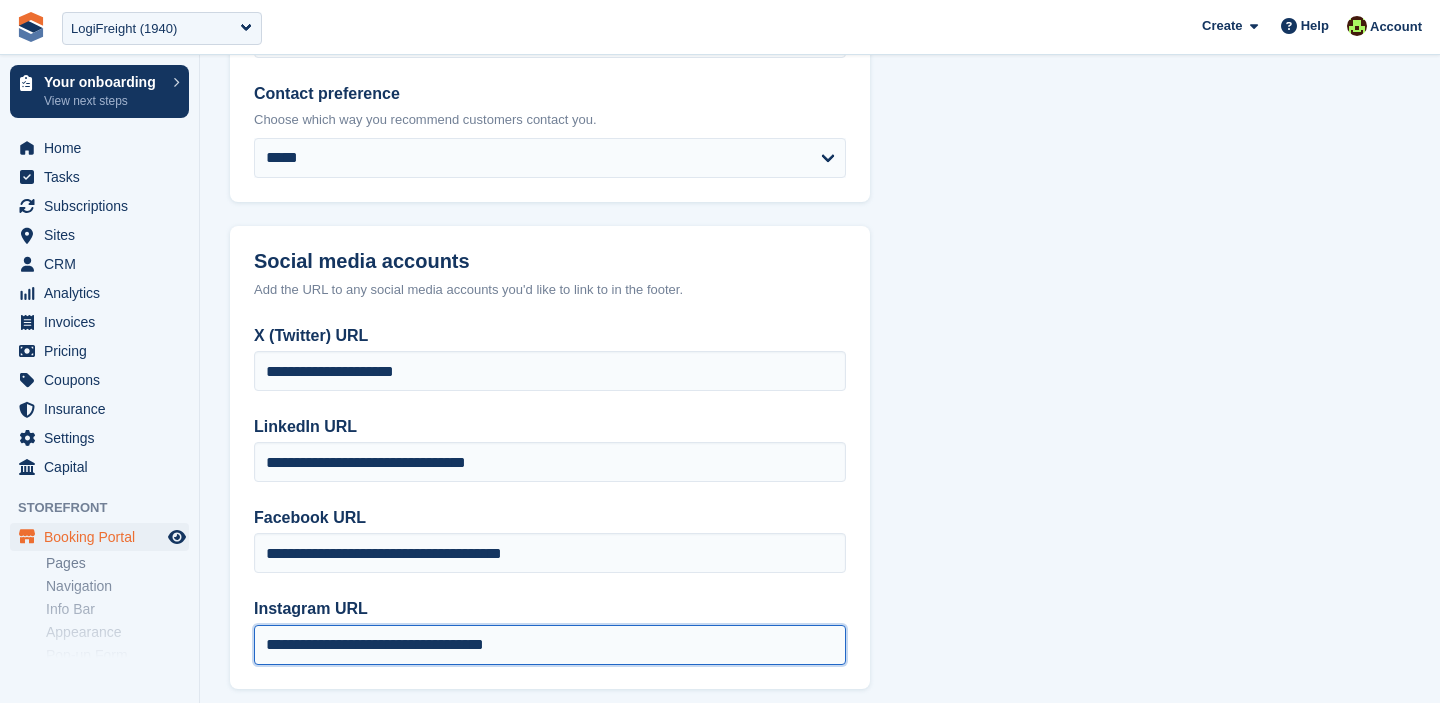 scroll, scrollTop: 442, scrollLeft: 0, axis: vertical 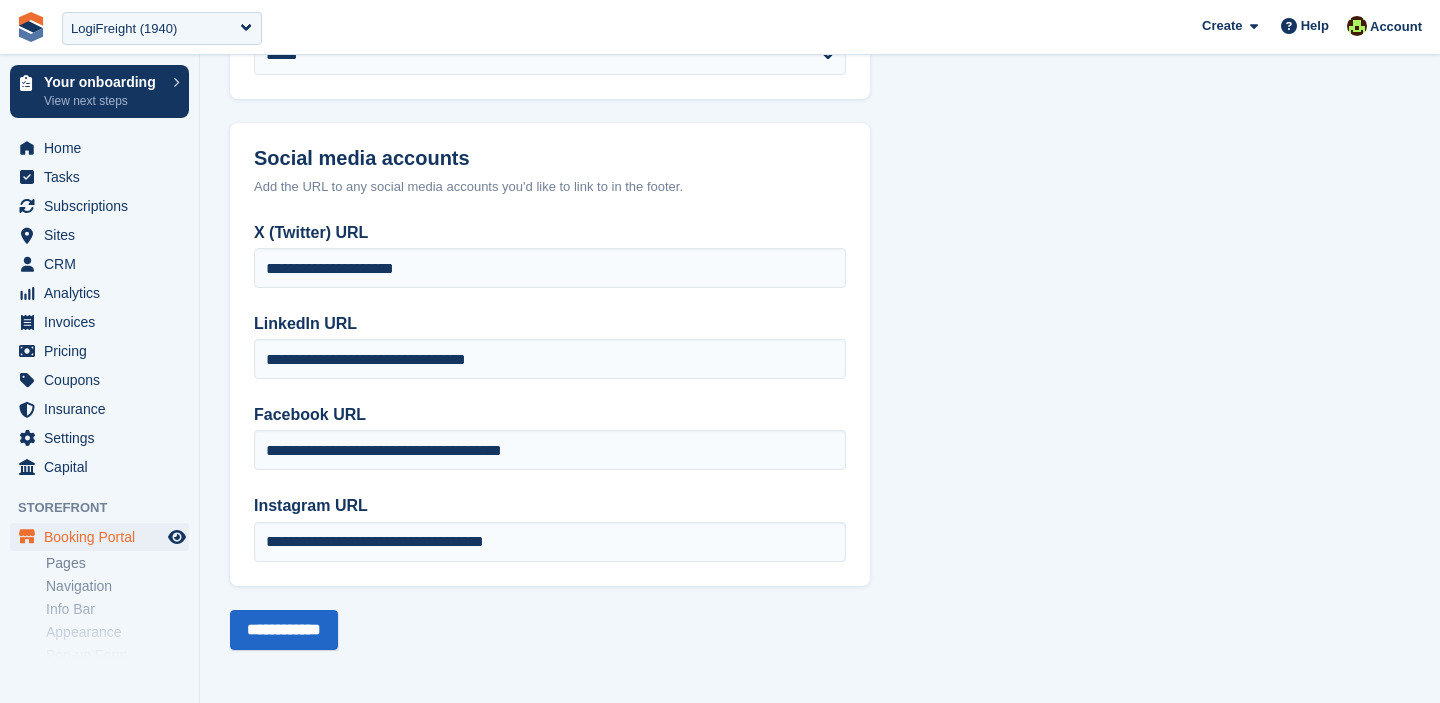 click on "**********" at bounding box center [550, 630] 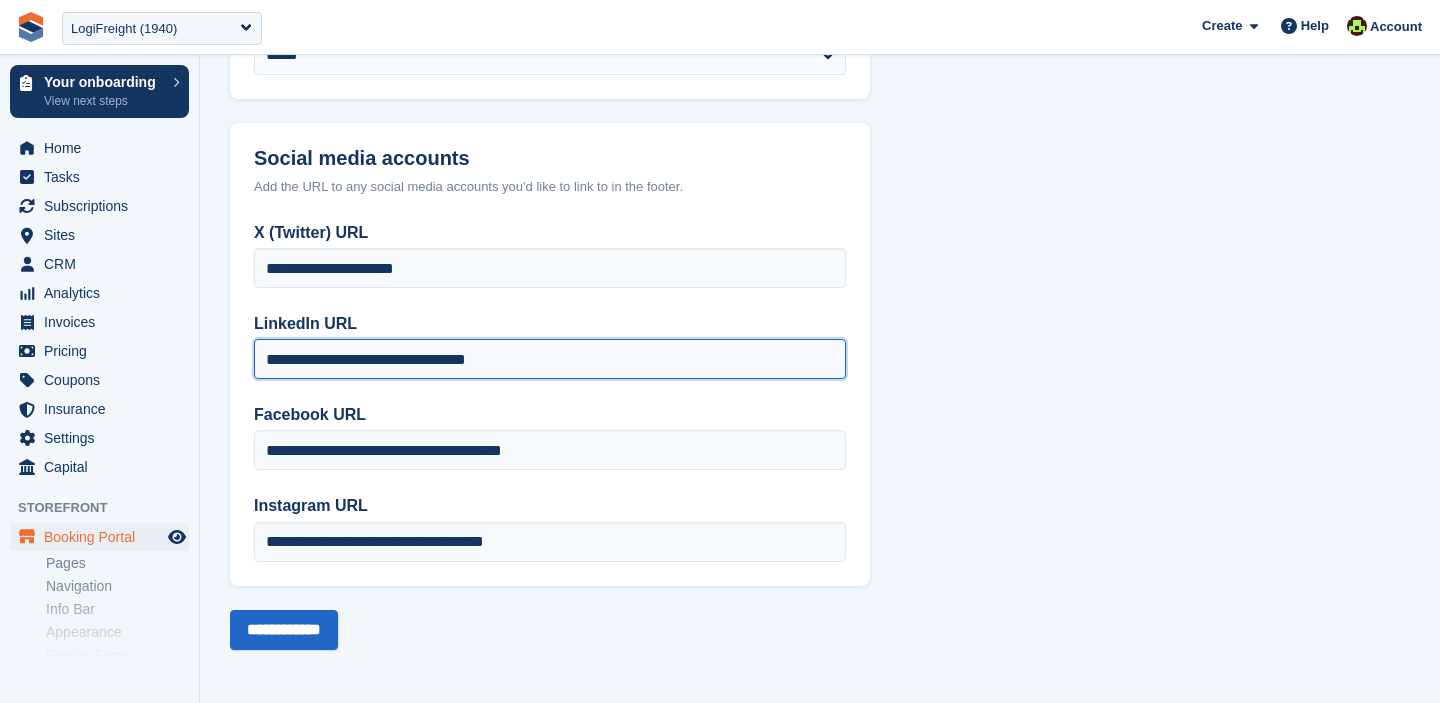 click on "**********" at bounding box center (550, 359) 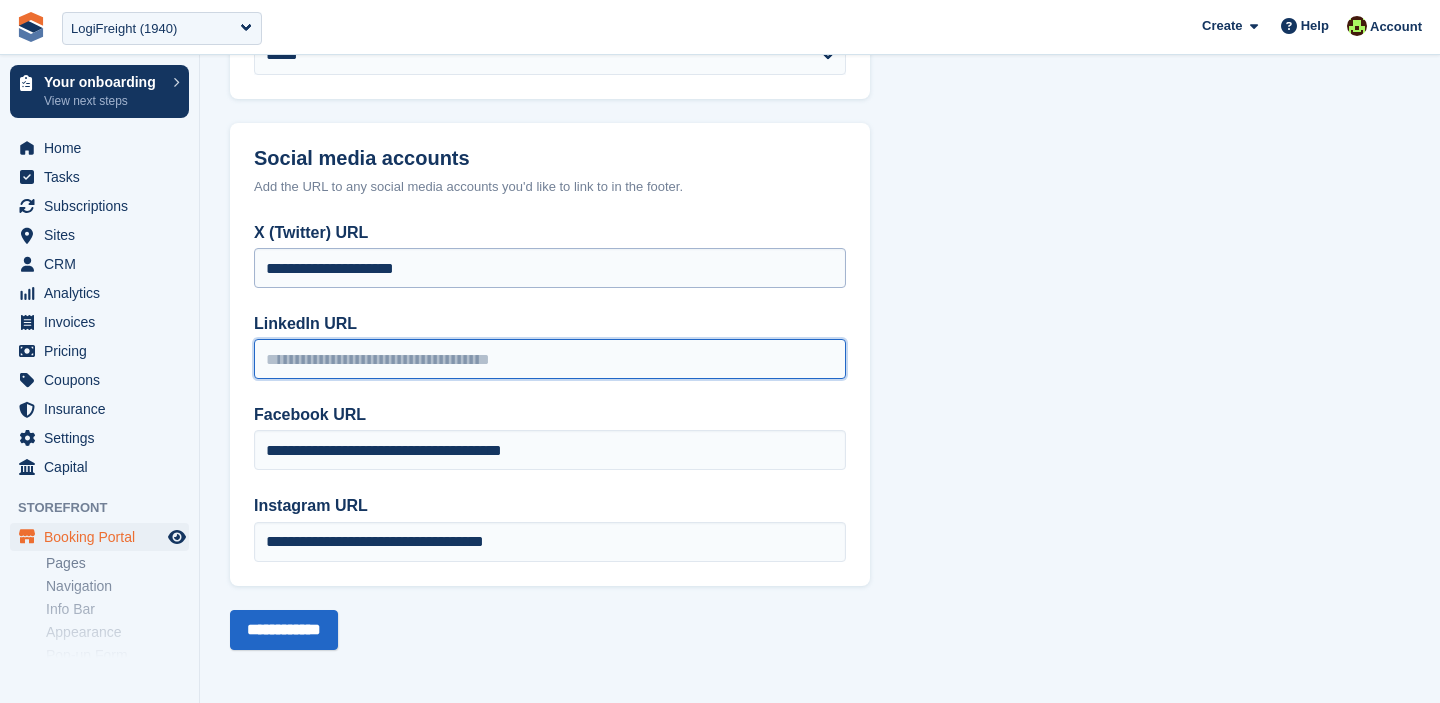 type 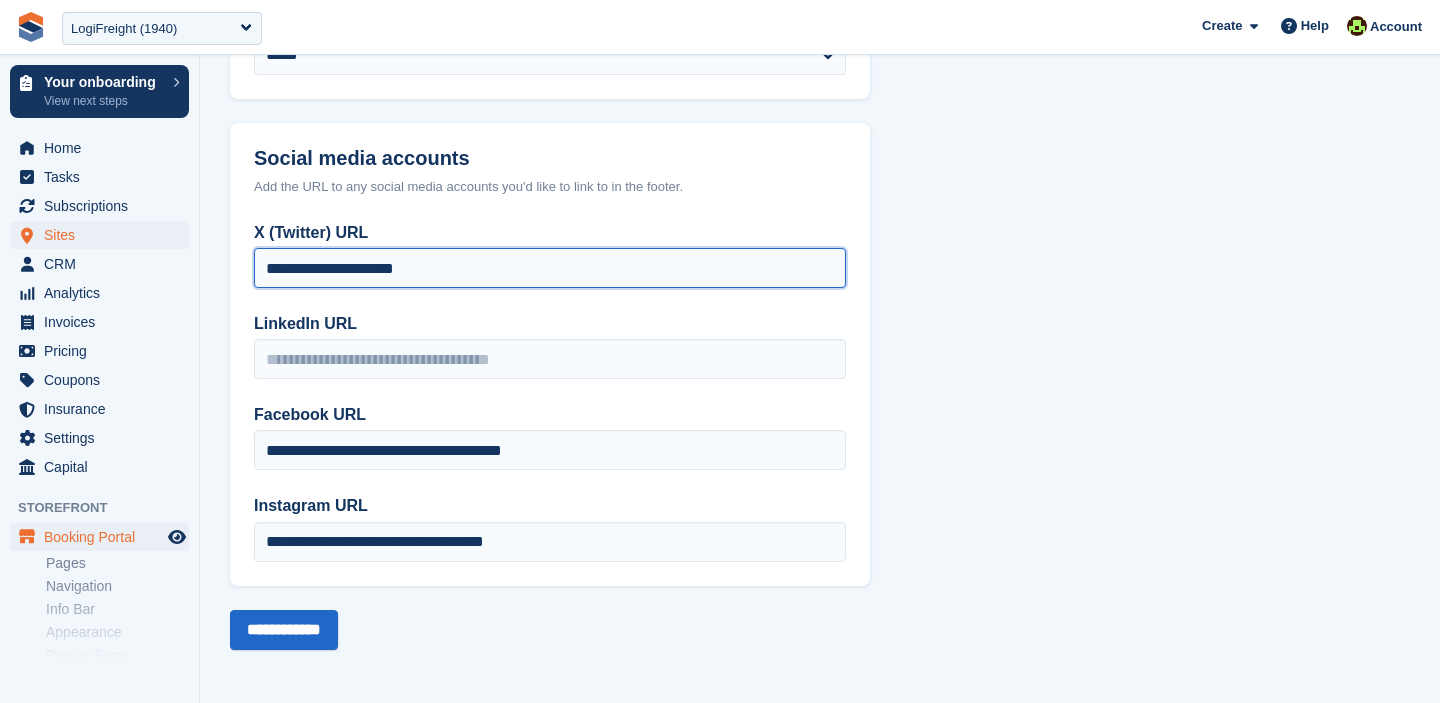 drag, startPoint x: 435, startPoint y: 276, endPoint x: 139, endPoint y: 244, distance: 297.7247 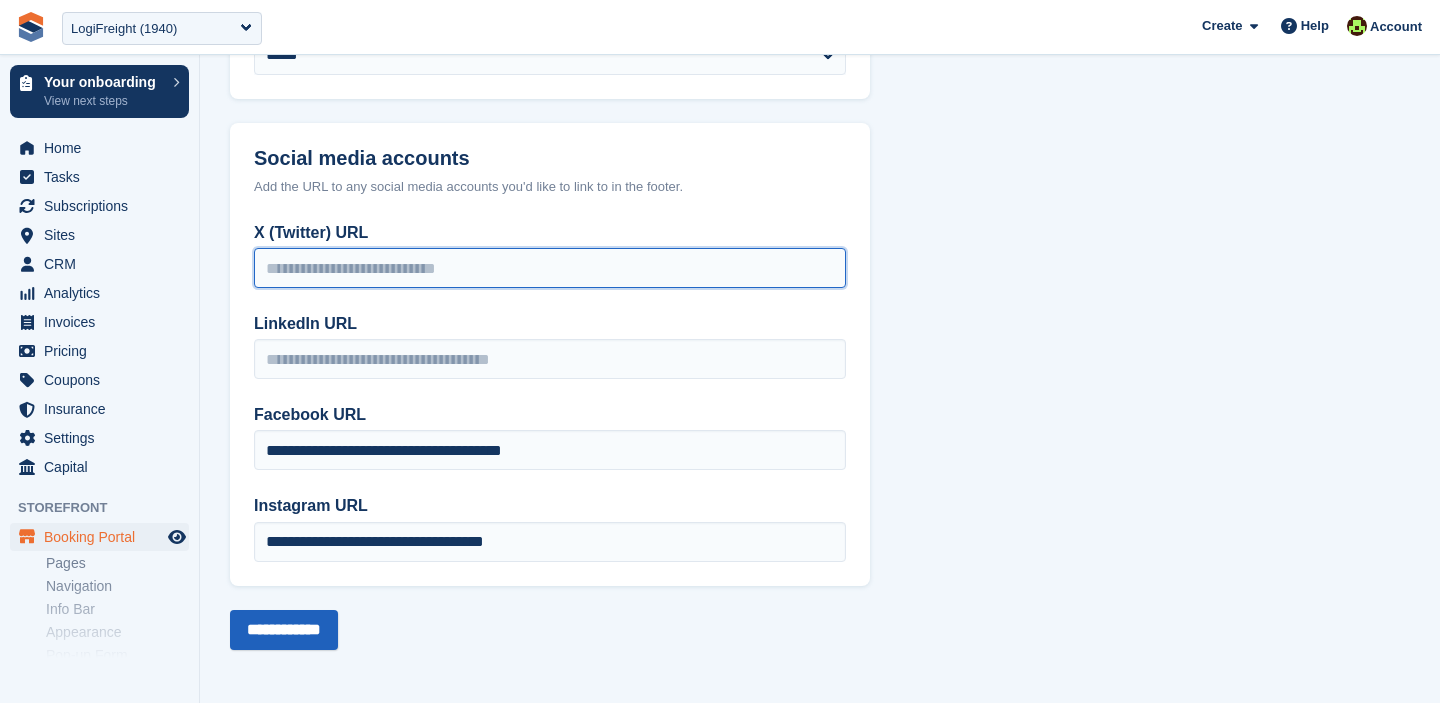 type 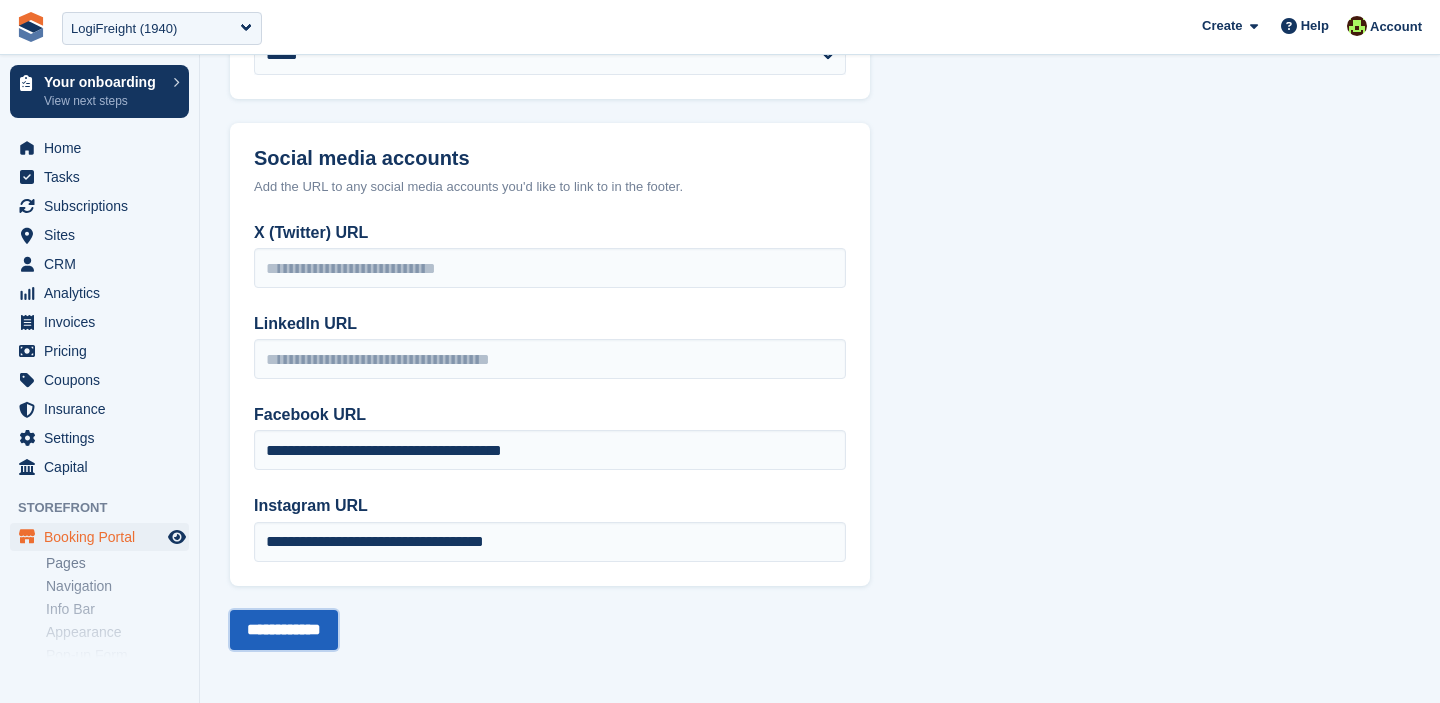 click on "**********" at bounding box center [284, 630] 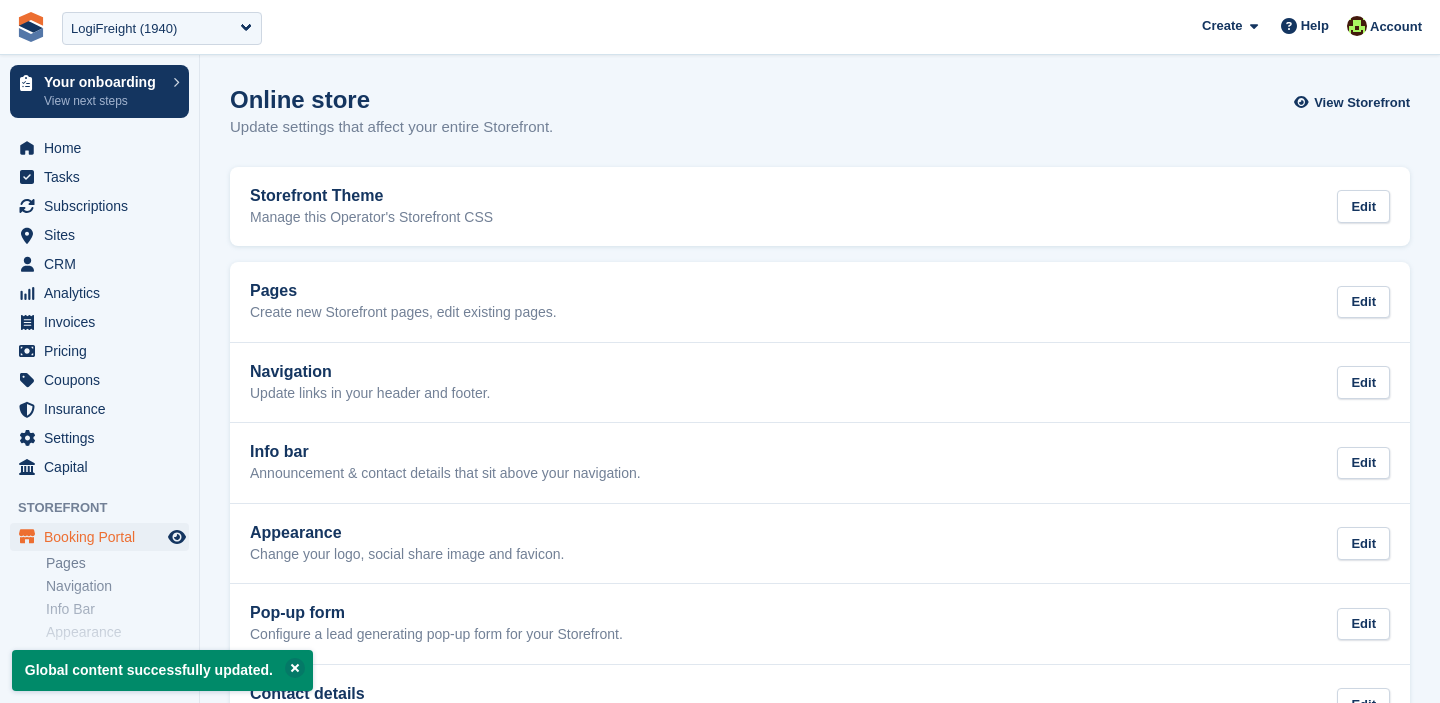 scroll, scrollTop: 0, scrollLeft: 0, axis: both 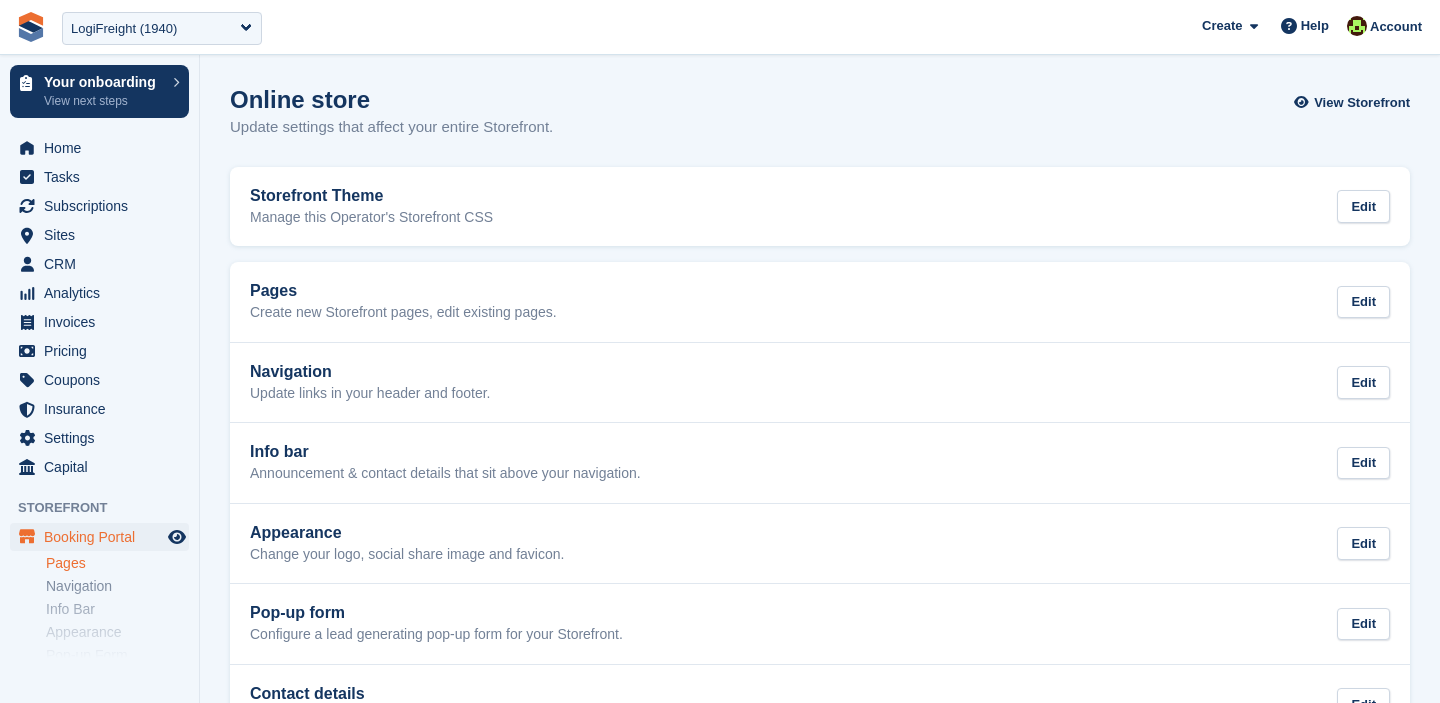 click on "Pages" at bounding box center (117, 563) 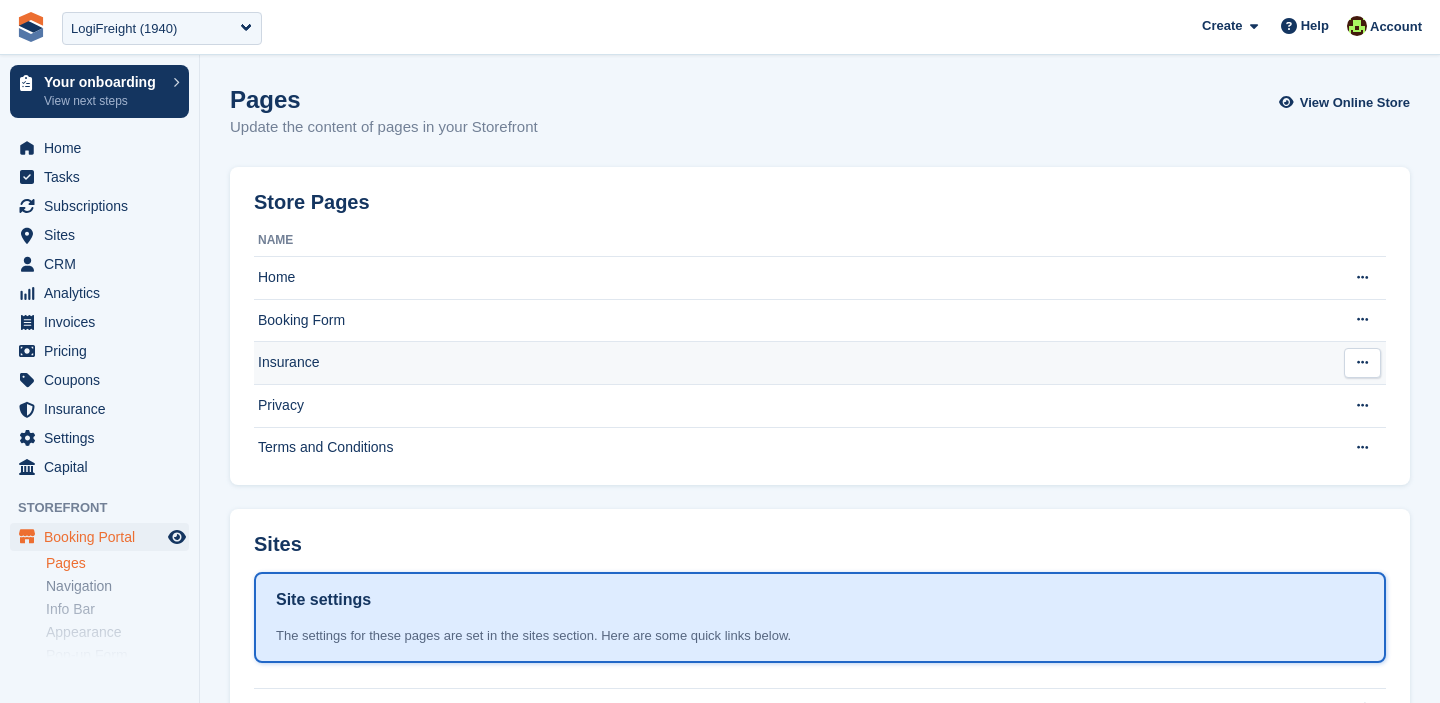 click on "Insurance" at bounding box center (791, 363) 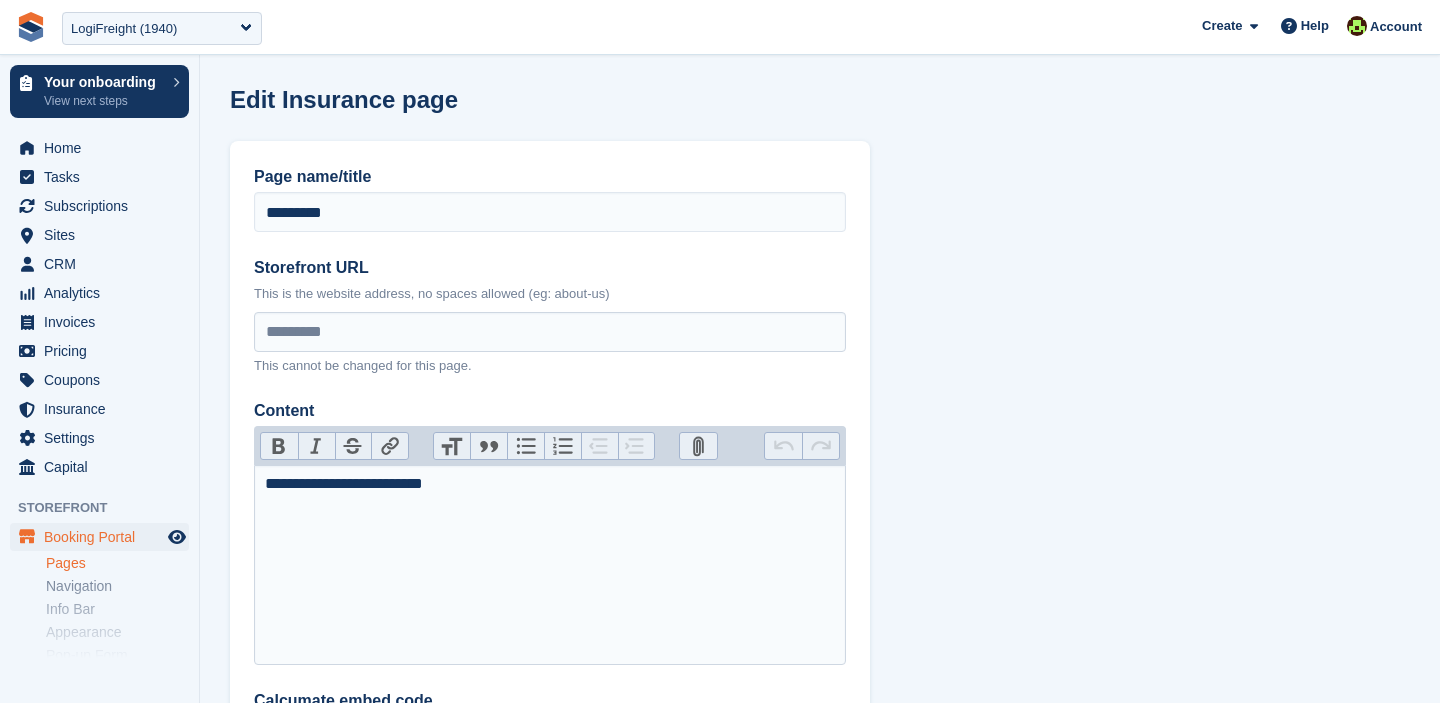scroll, scrollTop: 0, scrollLeft: 0, axis: both 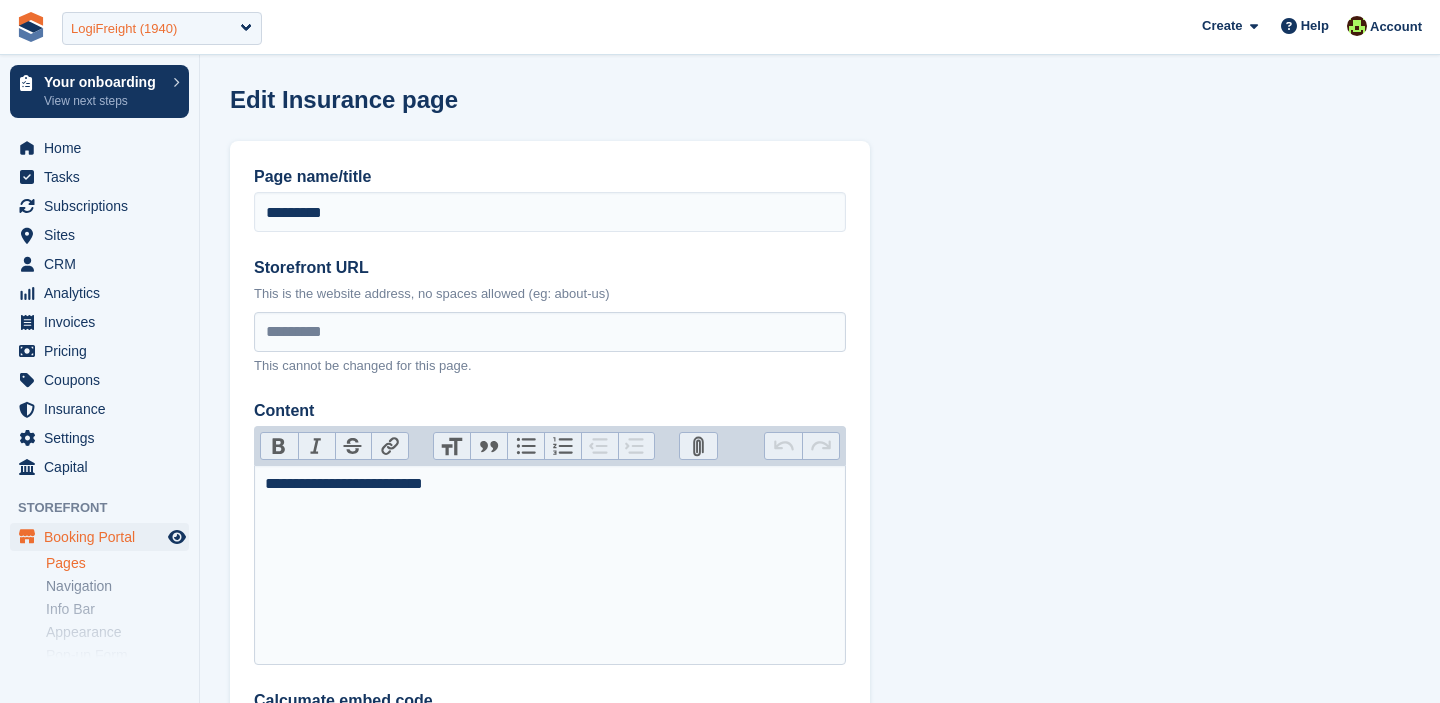 click on "LogiFreight (1940)" at bounding box center (124, 29) 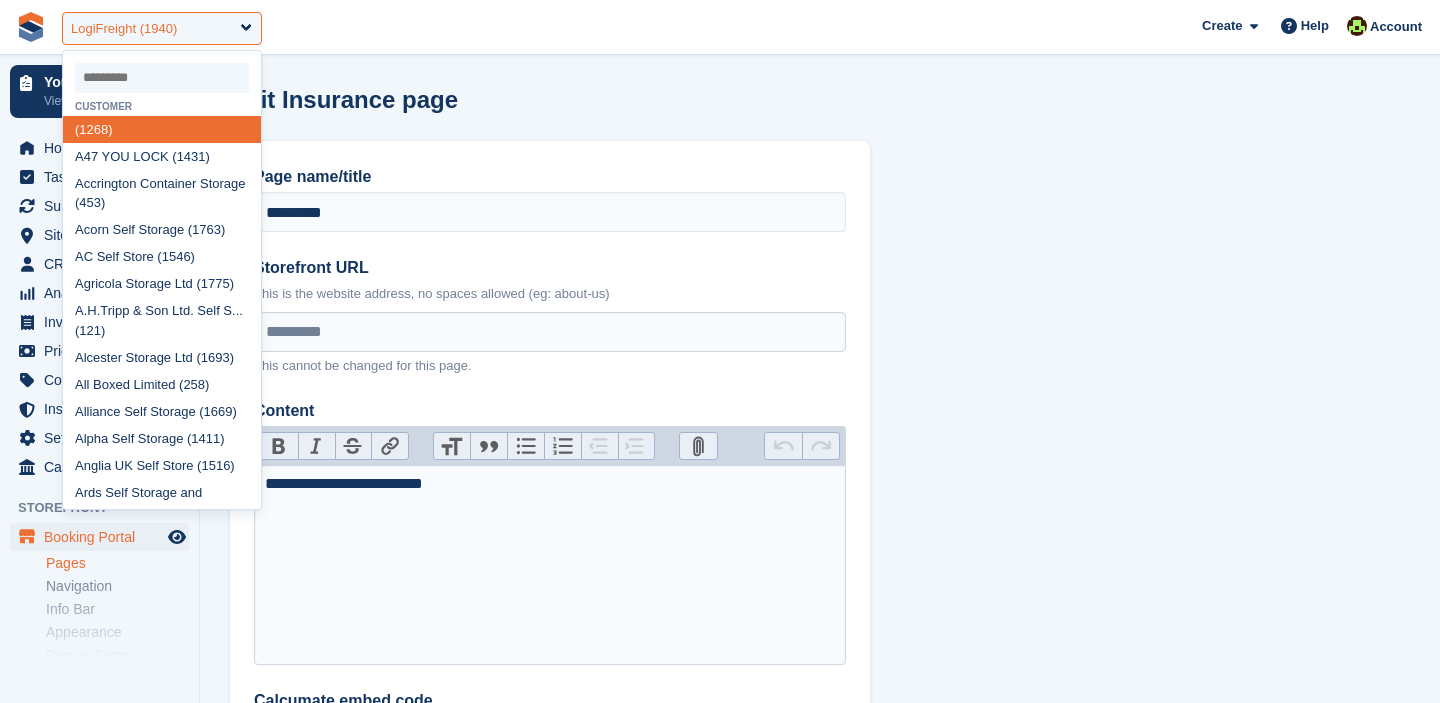 type on "*" 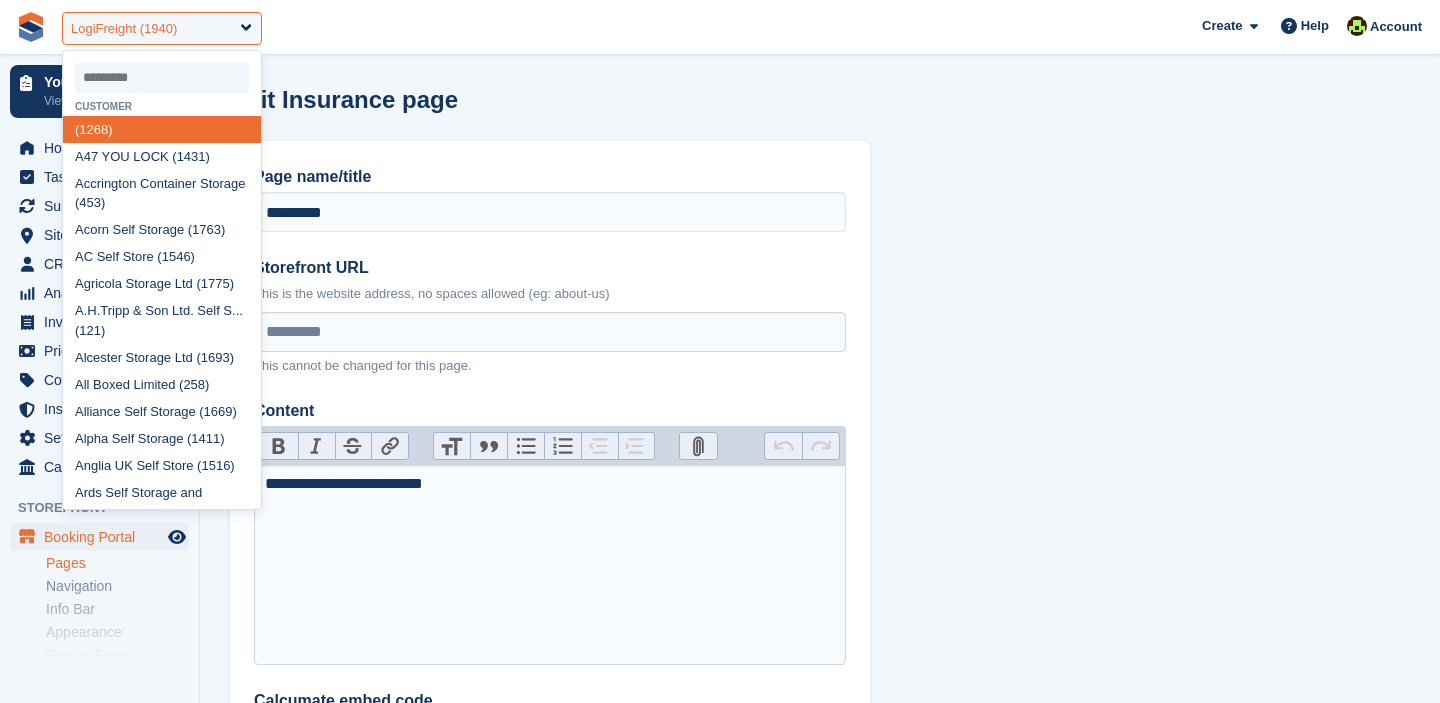 type on "*" 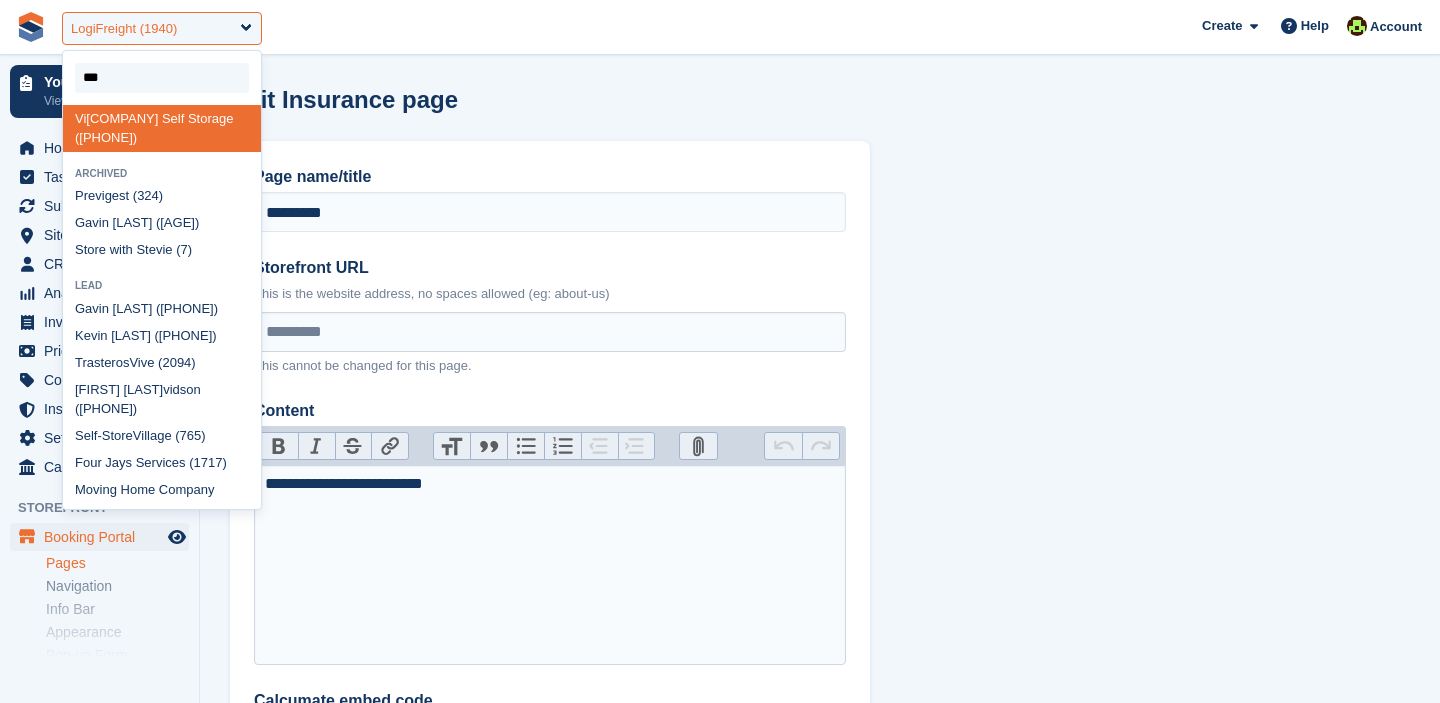 type on "****" 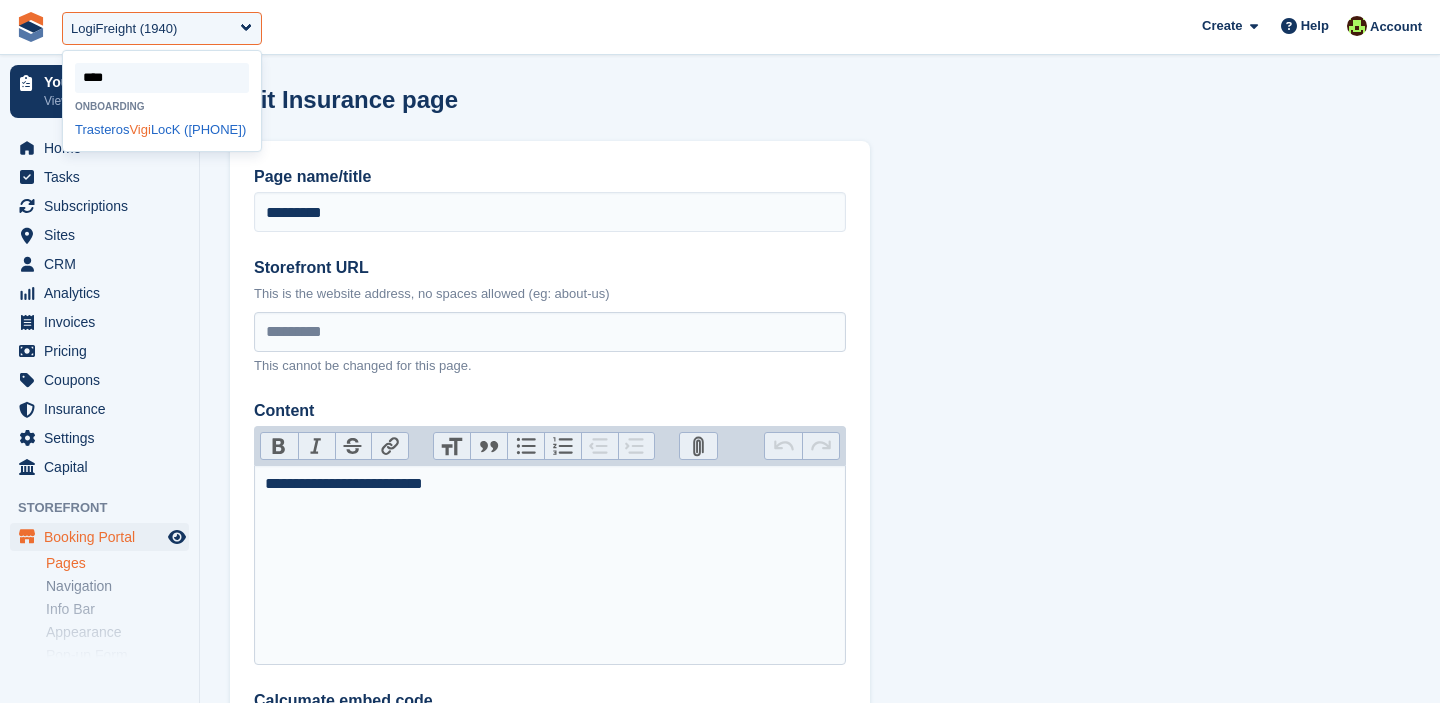 click on "[COMPANY] [COMPANY] [COMPANY] [COMPANY] ([PHONE])" at bounding box center (162, 129) 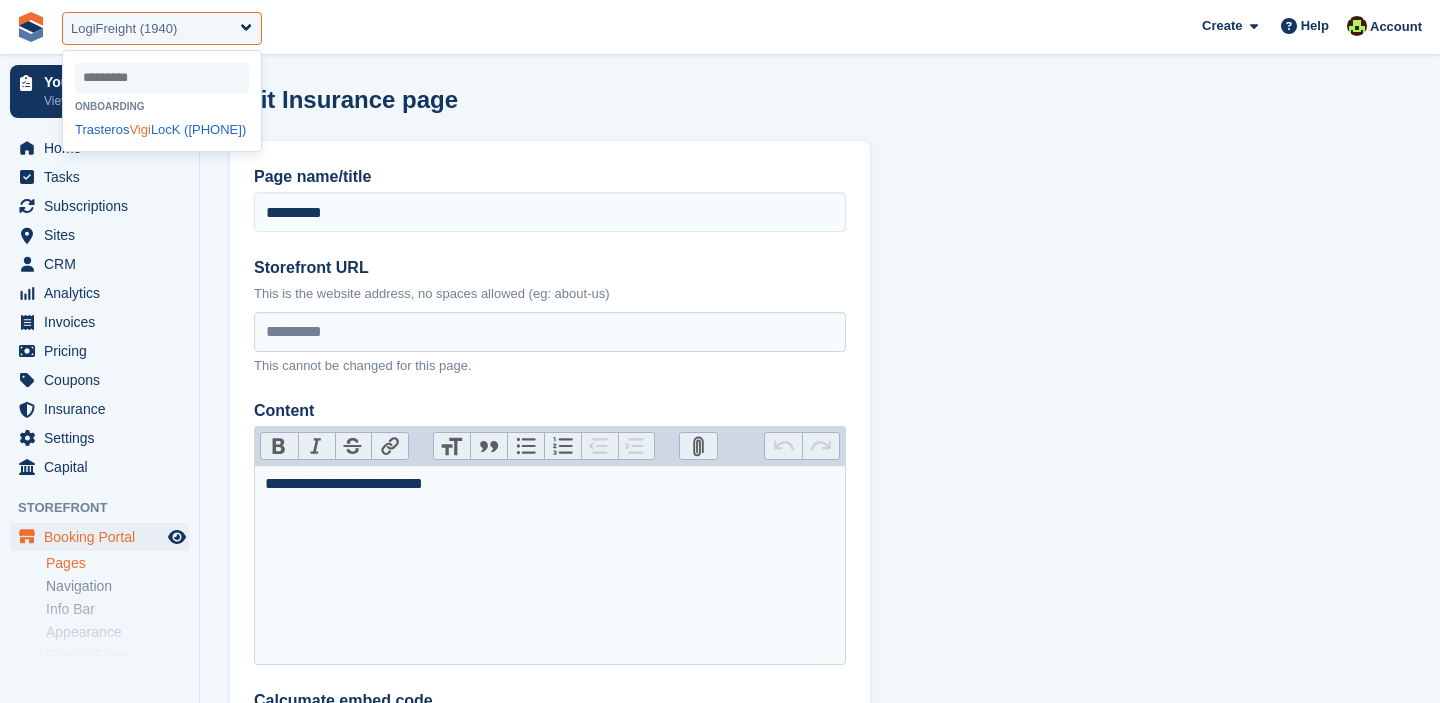 select on "****" 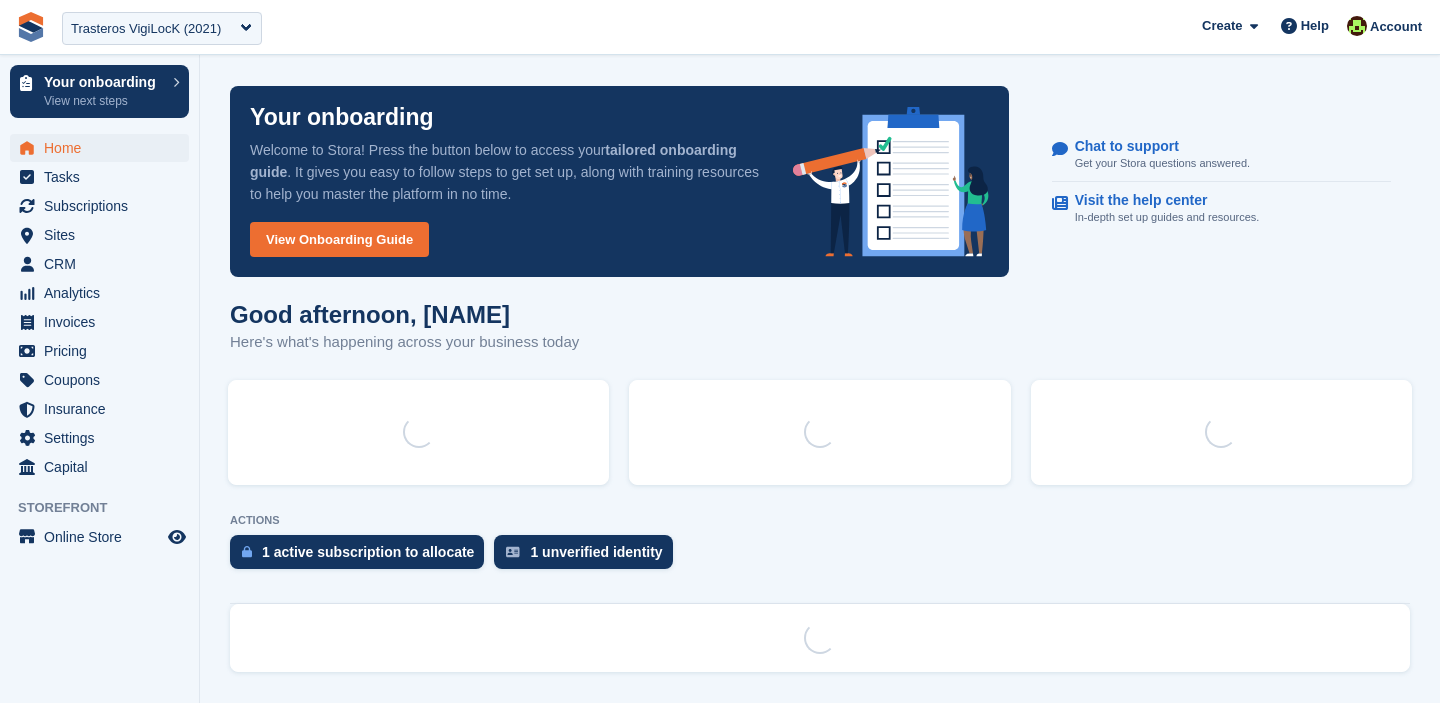 scroll, scrollTop: 0, scrollLeft: 0, axis: both 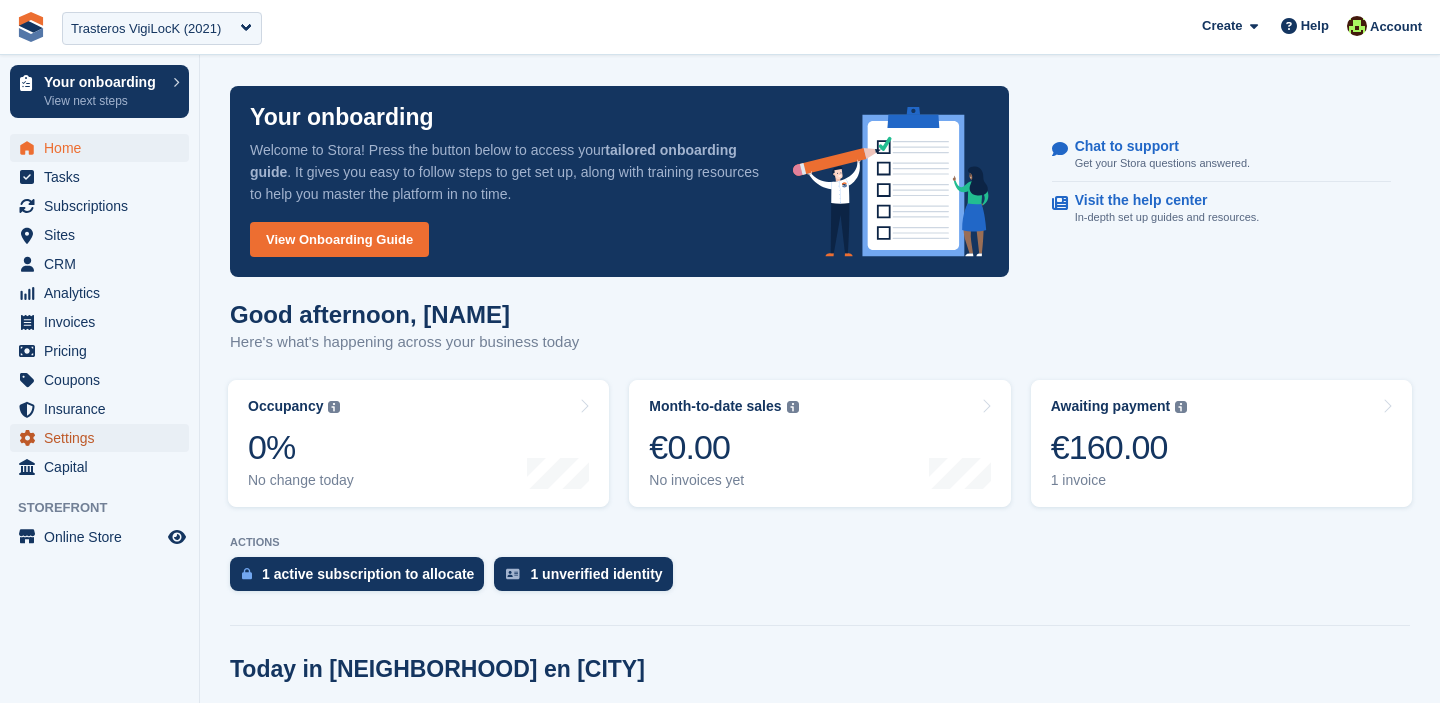 click on "Settings" at bounding box center [104, 438] 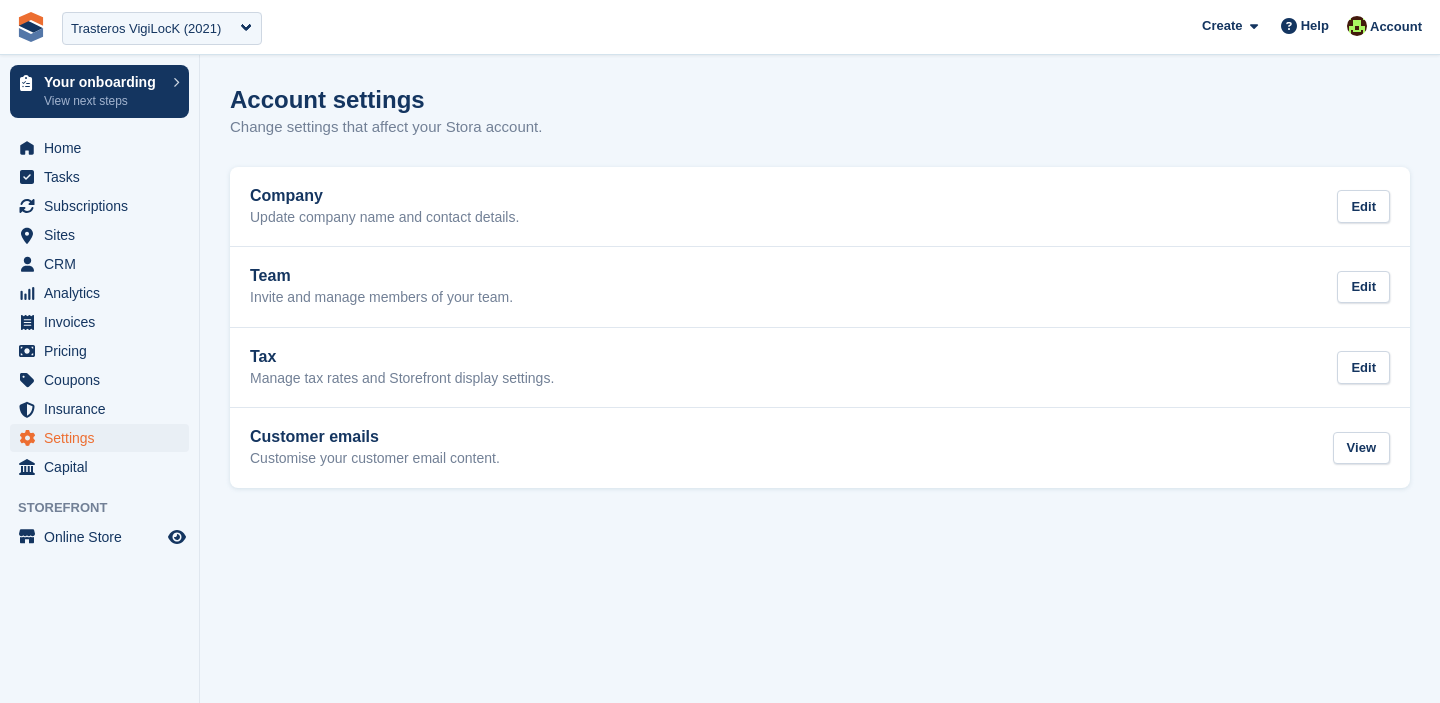 scroll, scrollTop: 0, scrollLeft: 0, axis: both 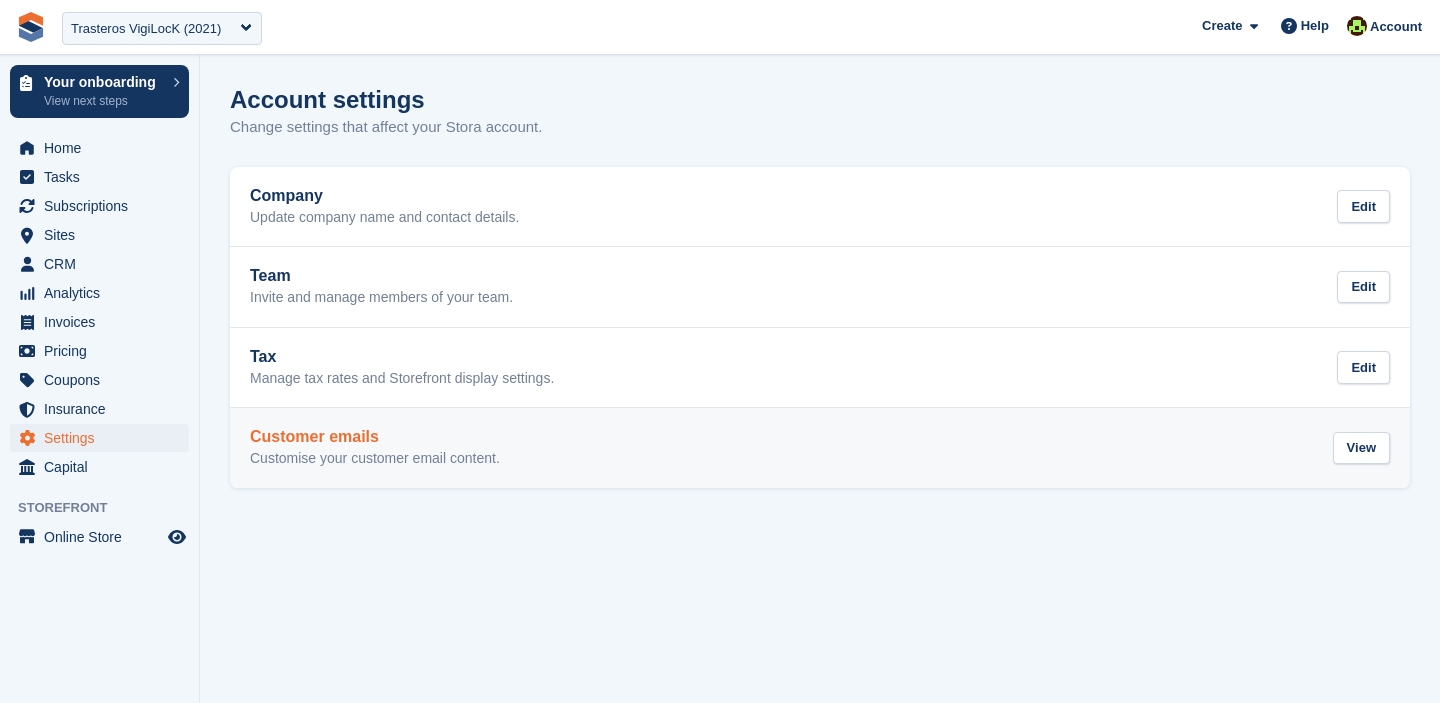 click on "Customer emails
Customise your customer email content.
View" at bounding box center [820, 448] 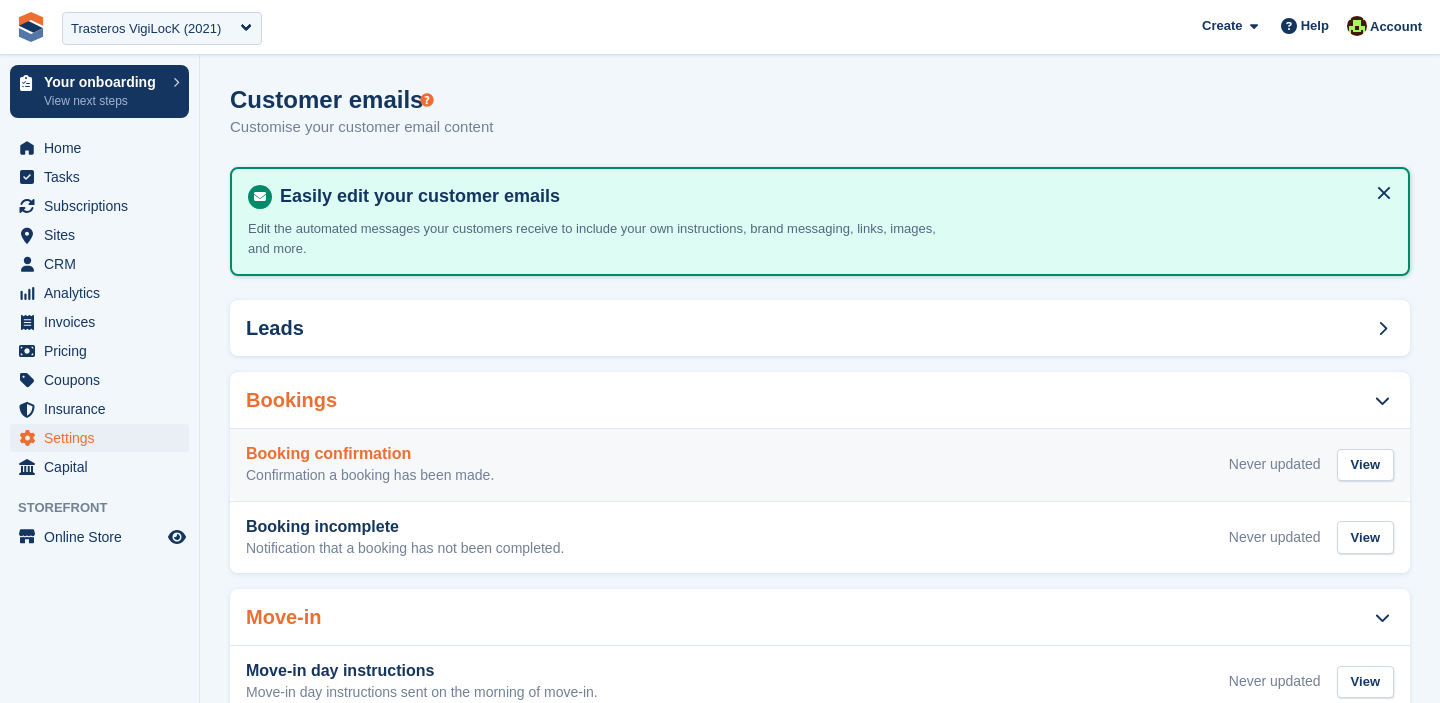 click on "Booking confirmation
Confirmation a booking has been made." at bounding box center [370, 465] 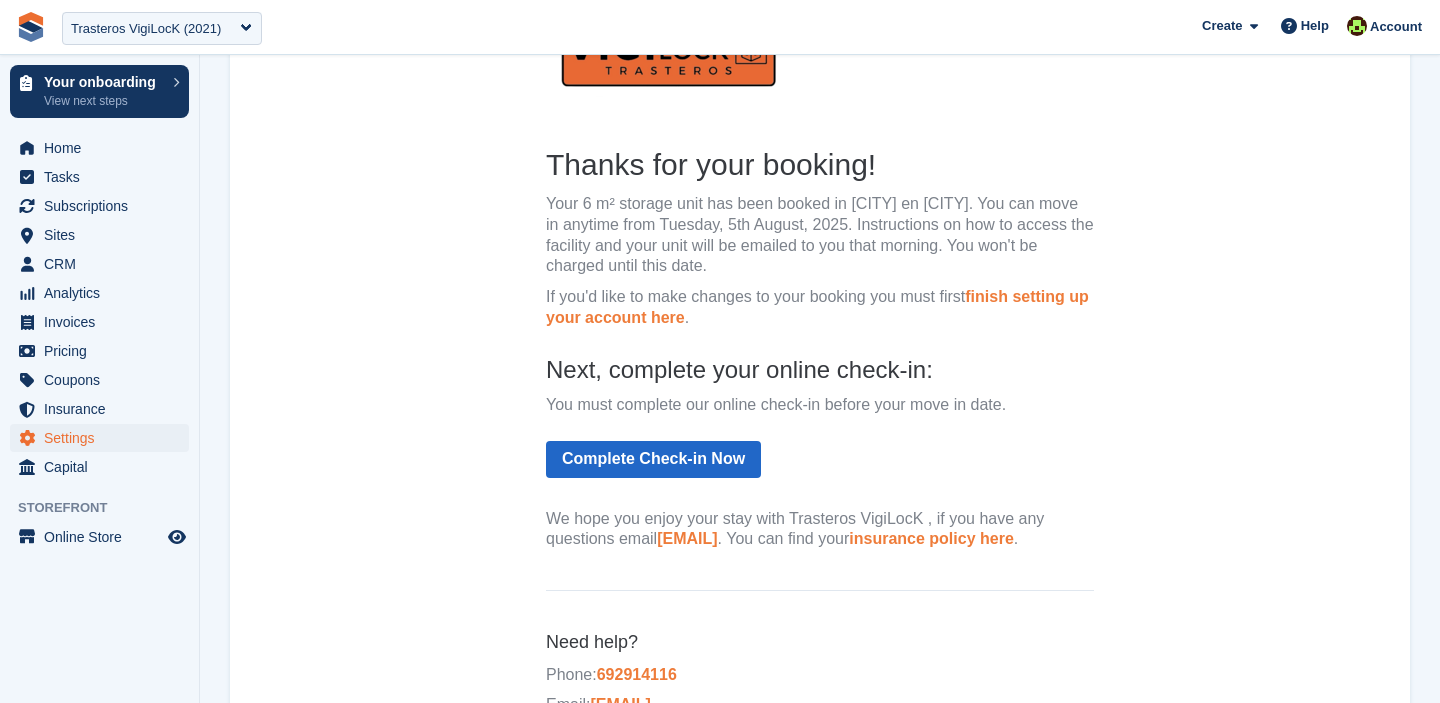scroll, scrollTop: 0, scrollLeft: 0, axis: both 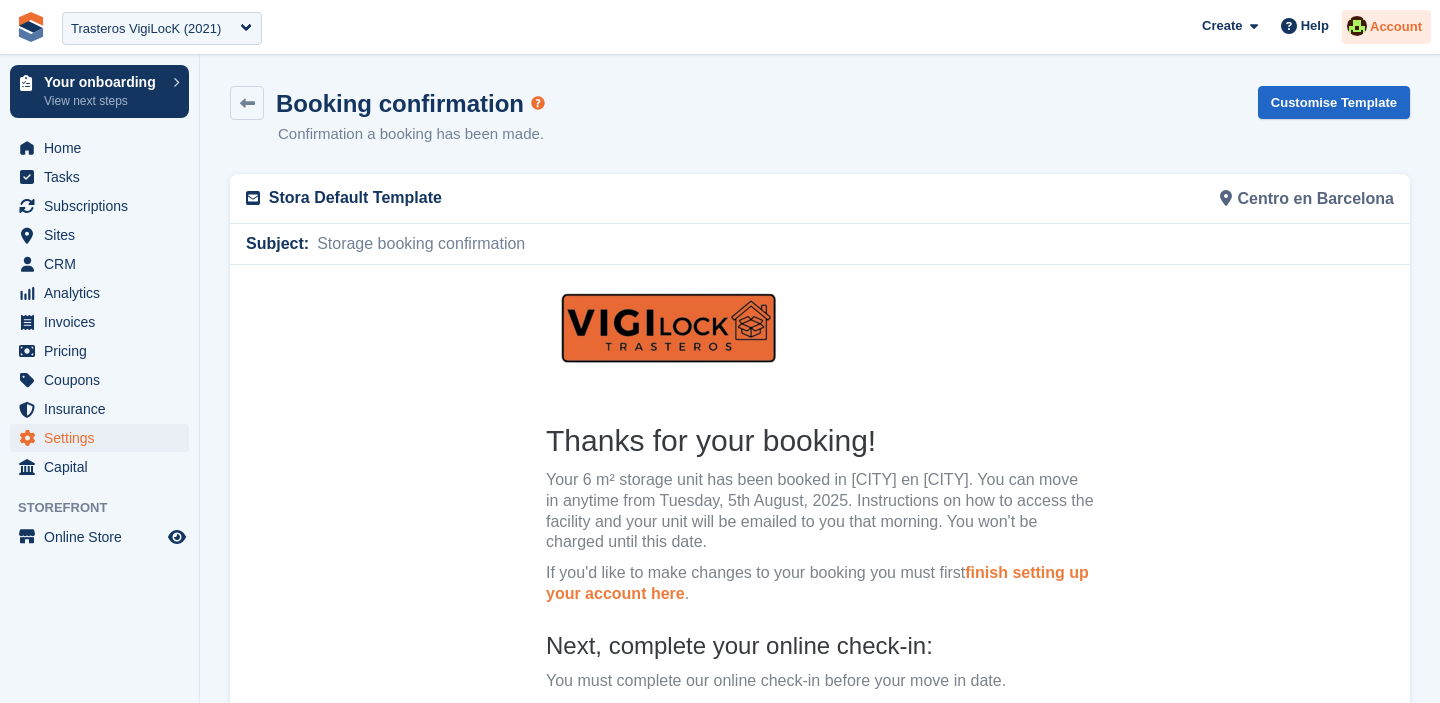 click on "Account" at bounding box center [1396, 27] 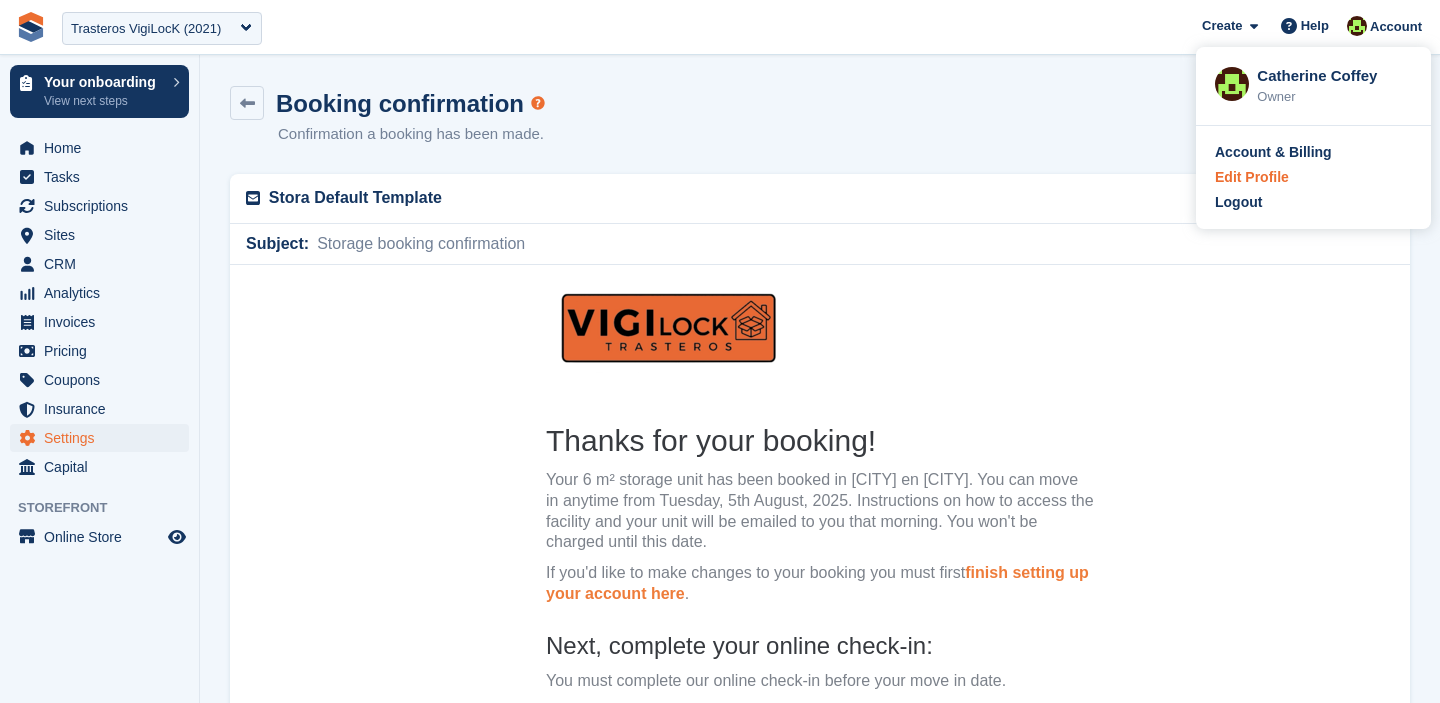 click on "Edit Profile" at bounding box center [1252, 177] 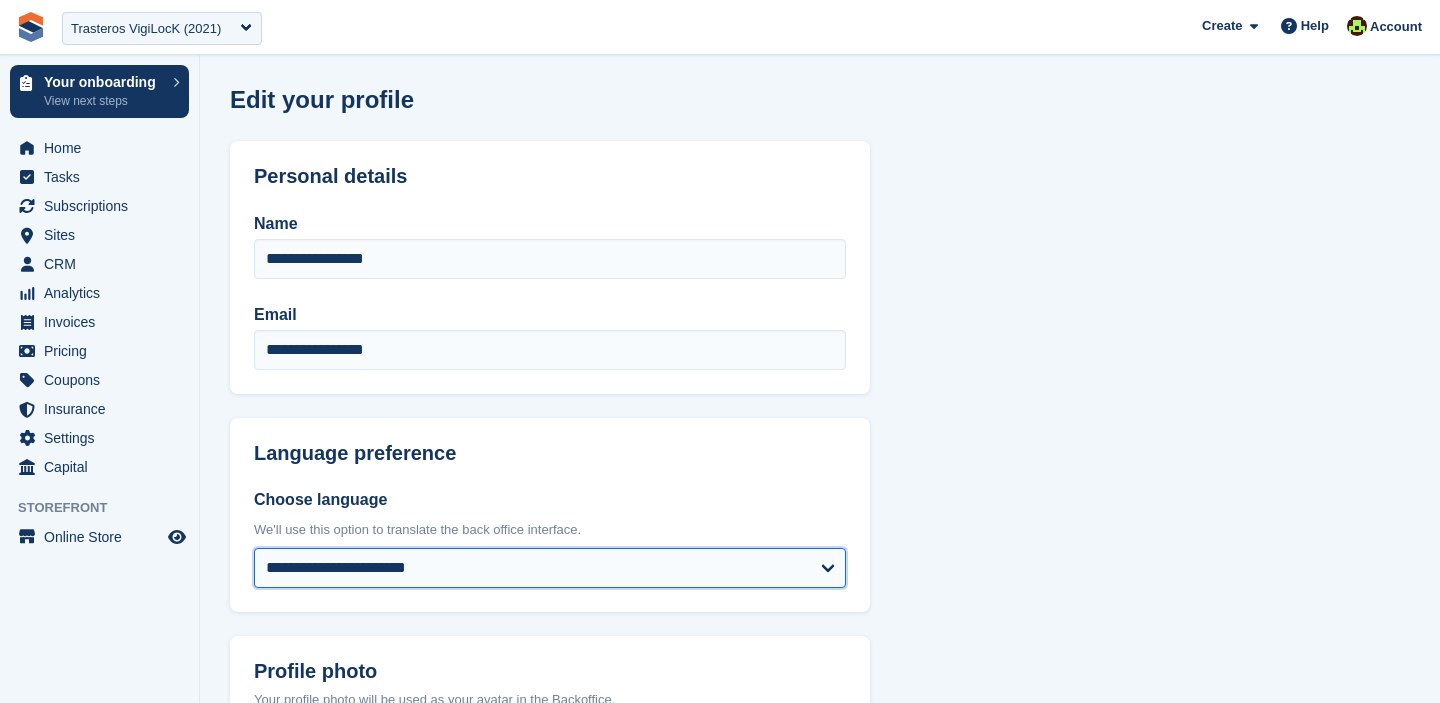 click on "**********" at bounding box center [550, 568] 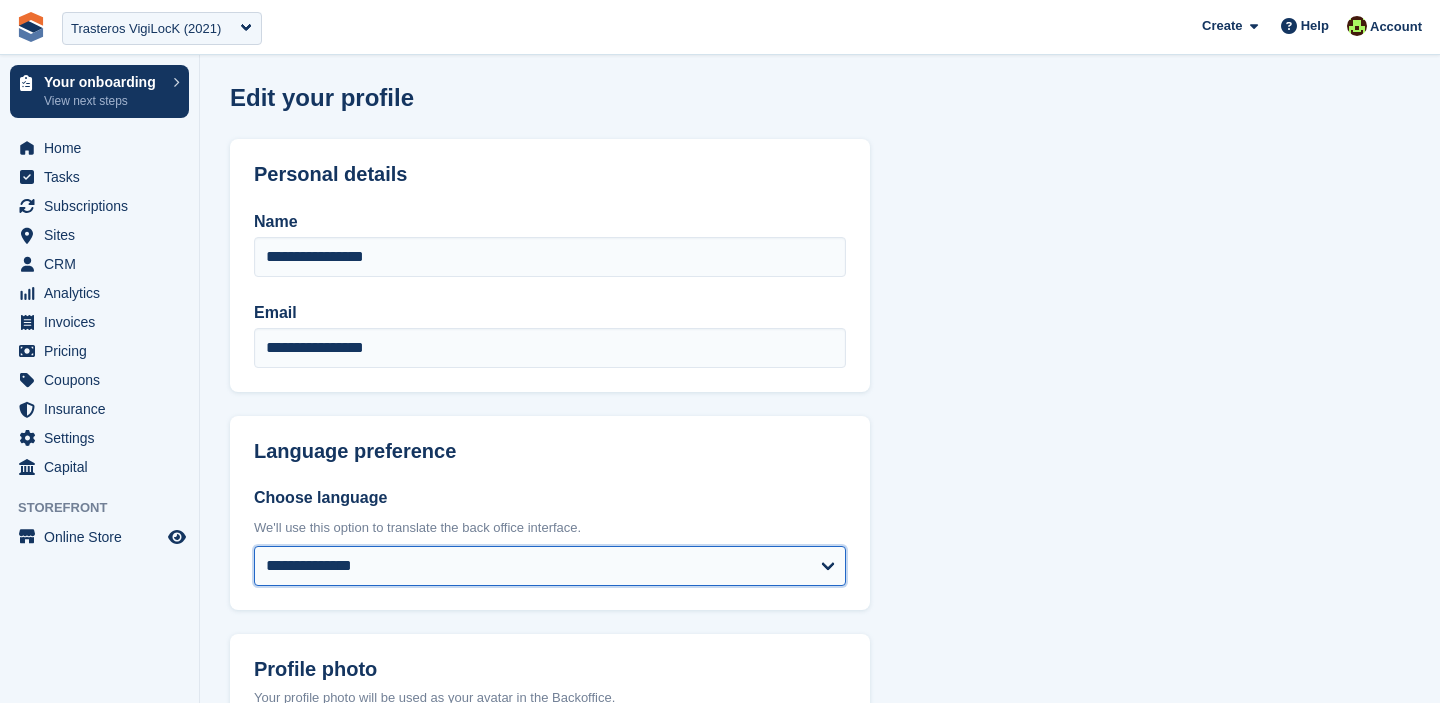 scroll, scrollTop: 798, scrollLeft: 0, axis: vertical 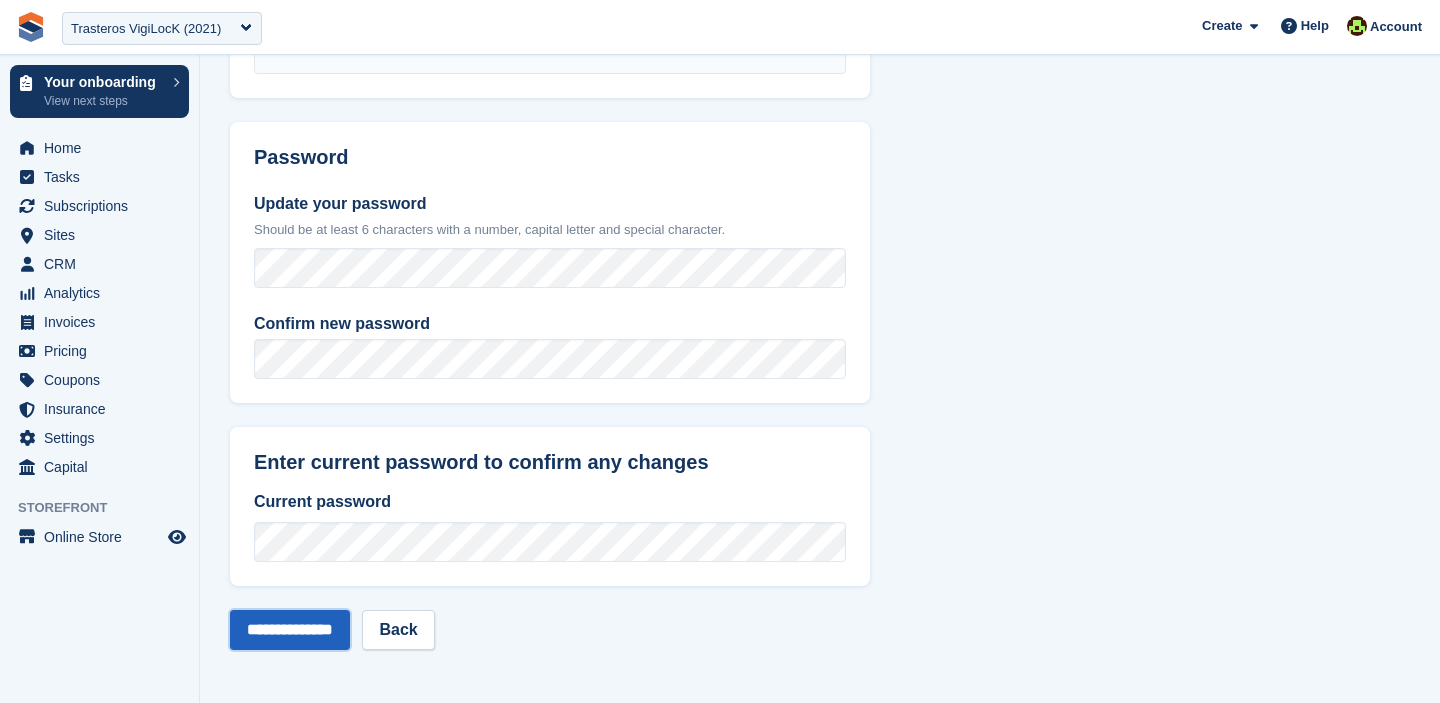click on "**********" at bounding box center (290, 630) 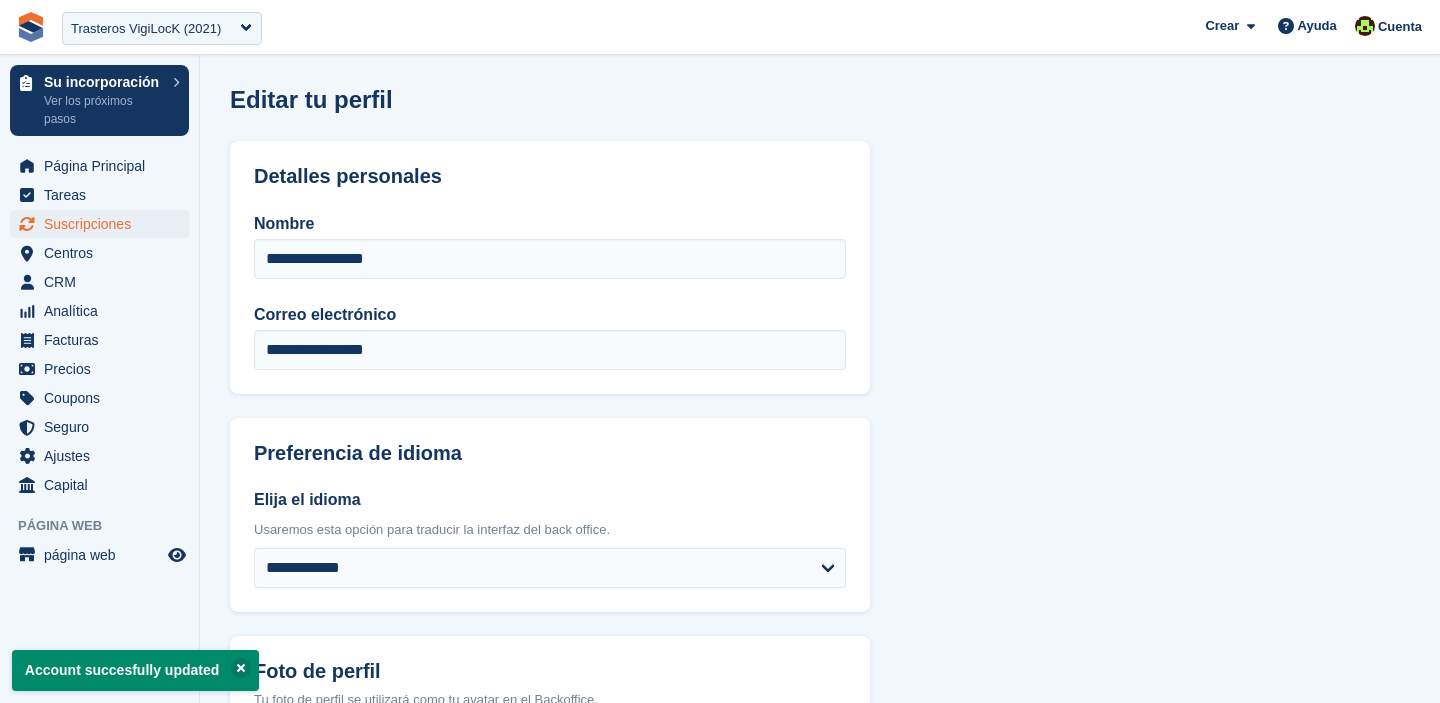 scroll, scrollTop: 0, scrollLeft: 0, axis: both 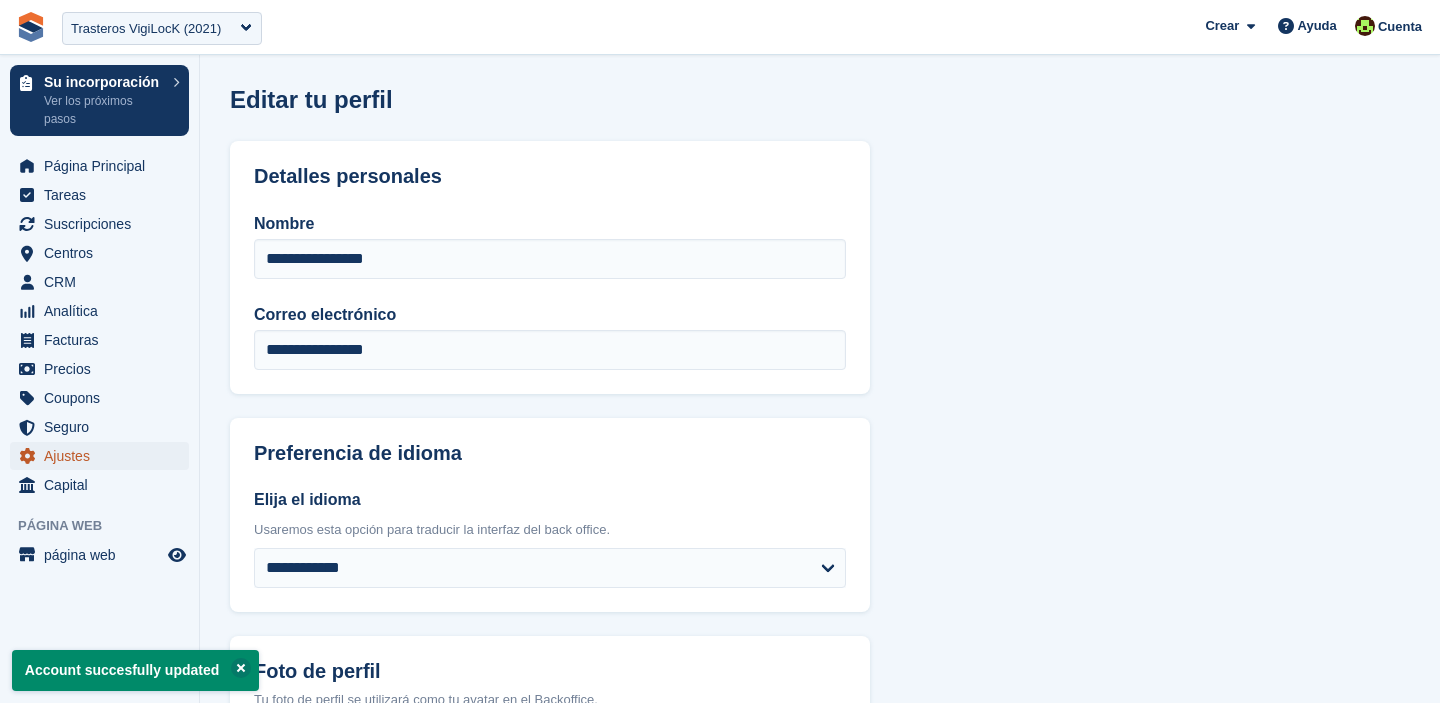 click on "Ajustes" at bounding box center [104, 456] 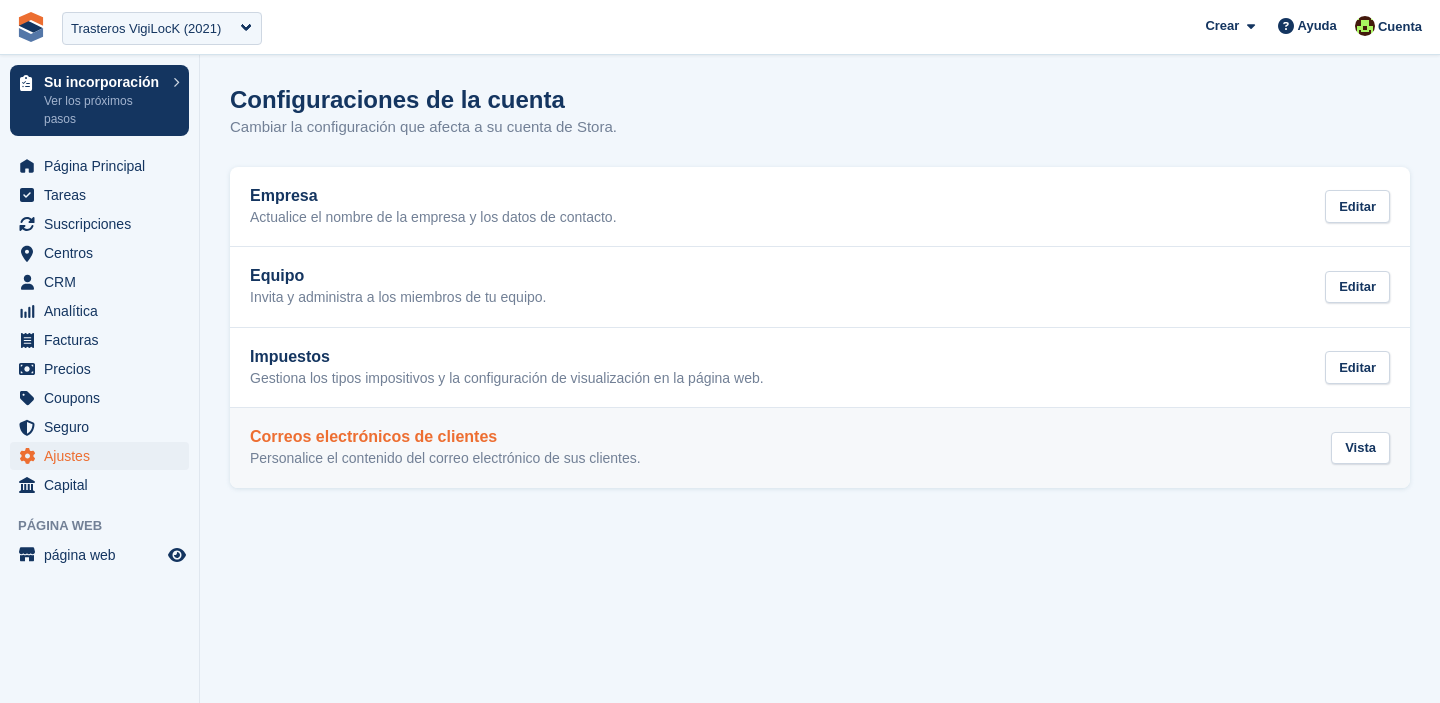 click on "Correos electrónicos de clientes
Personalice el contenido del correo electrónico de sus clientes.
Vista" at bounding box center (820, 448) 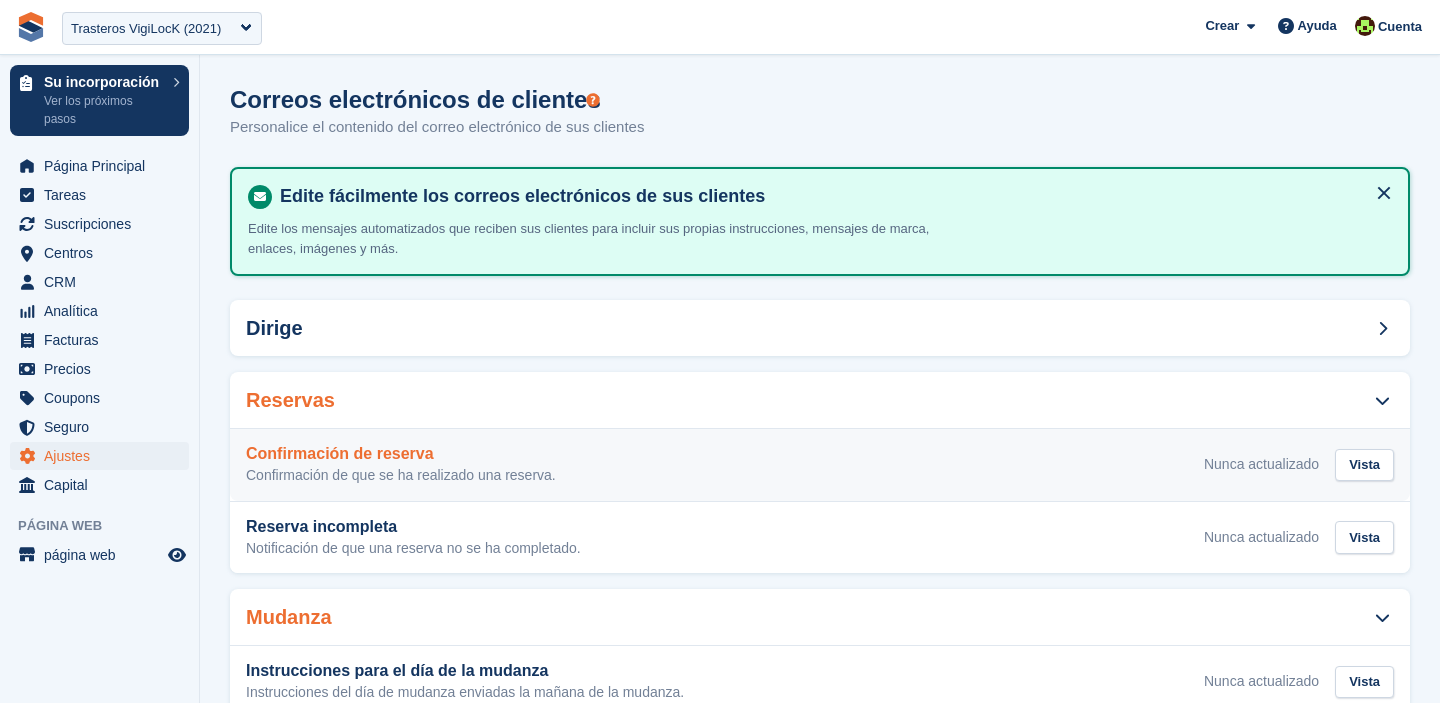 click on "Confirmación de reserva
Confirmación de que se ha realizado una reserva.
Nunca actualizado
Vista" at bounding box center (820, 465) 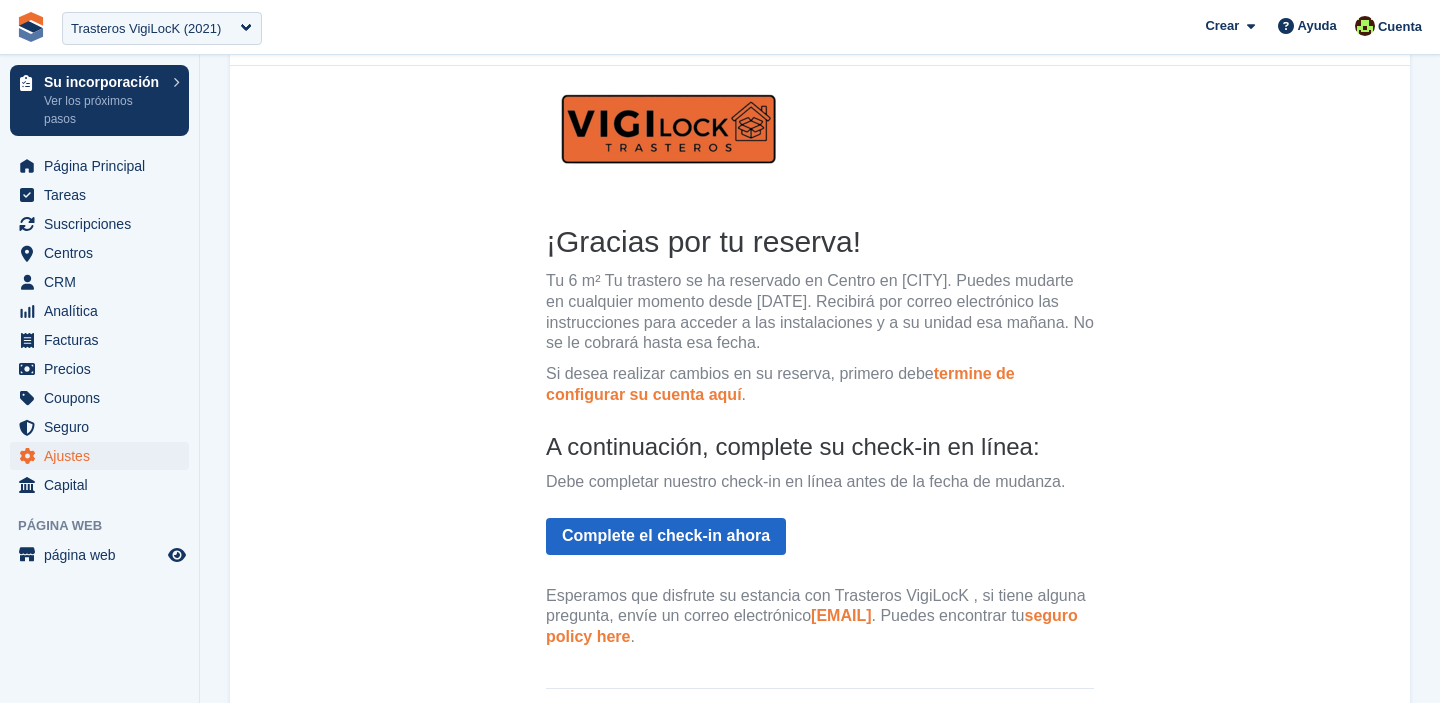 scroll, scrollTop: 218, scrollLeft: 0, axis: vertical 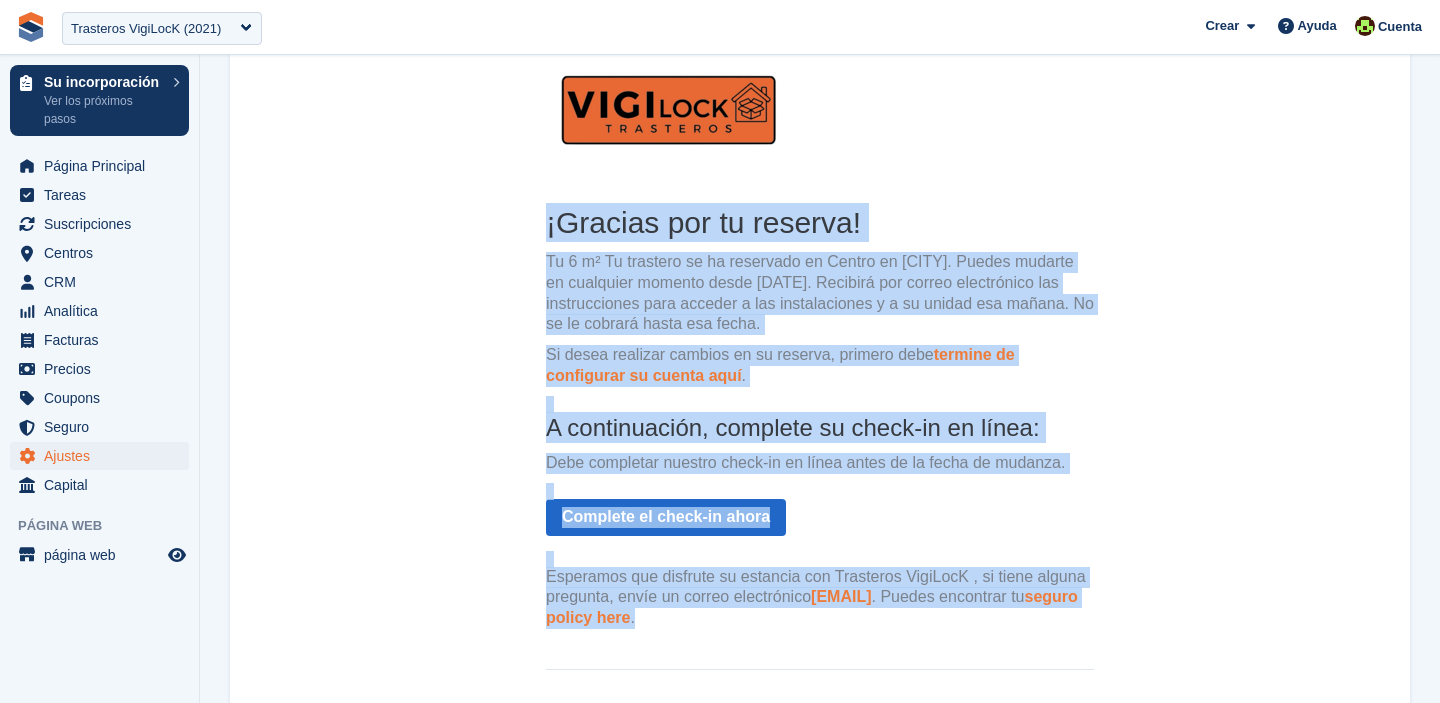 drag, startPoint x: 542, startPoint y: 228, endPoint x: 804, endPoint y: 631, distance: 480.67972 